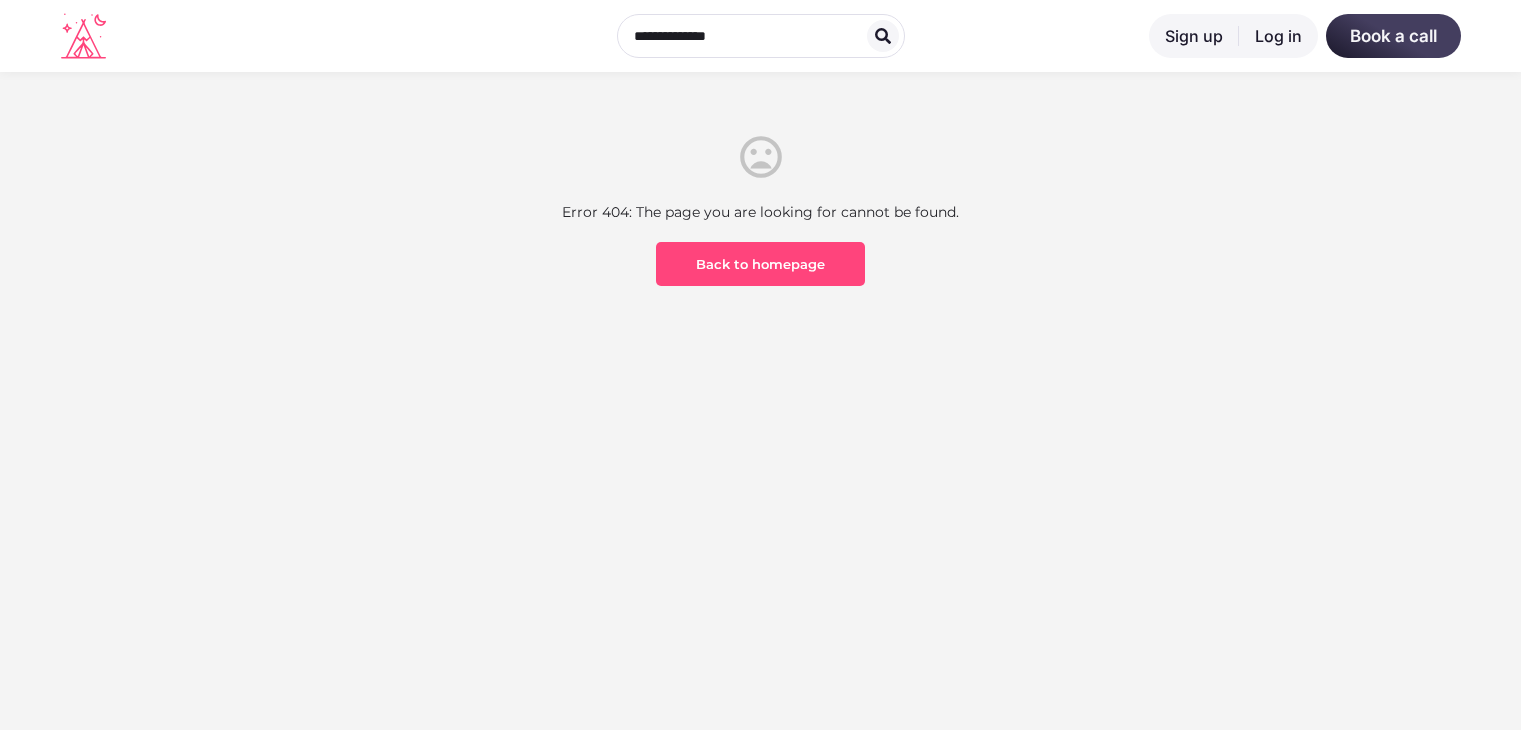 scroll, scrollTop: 0, scrollLeft: 0, axis: both 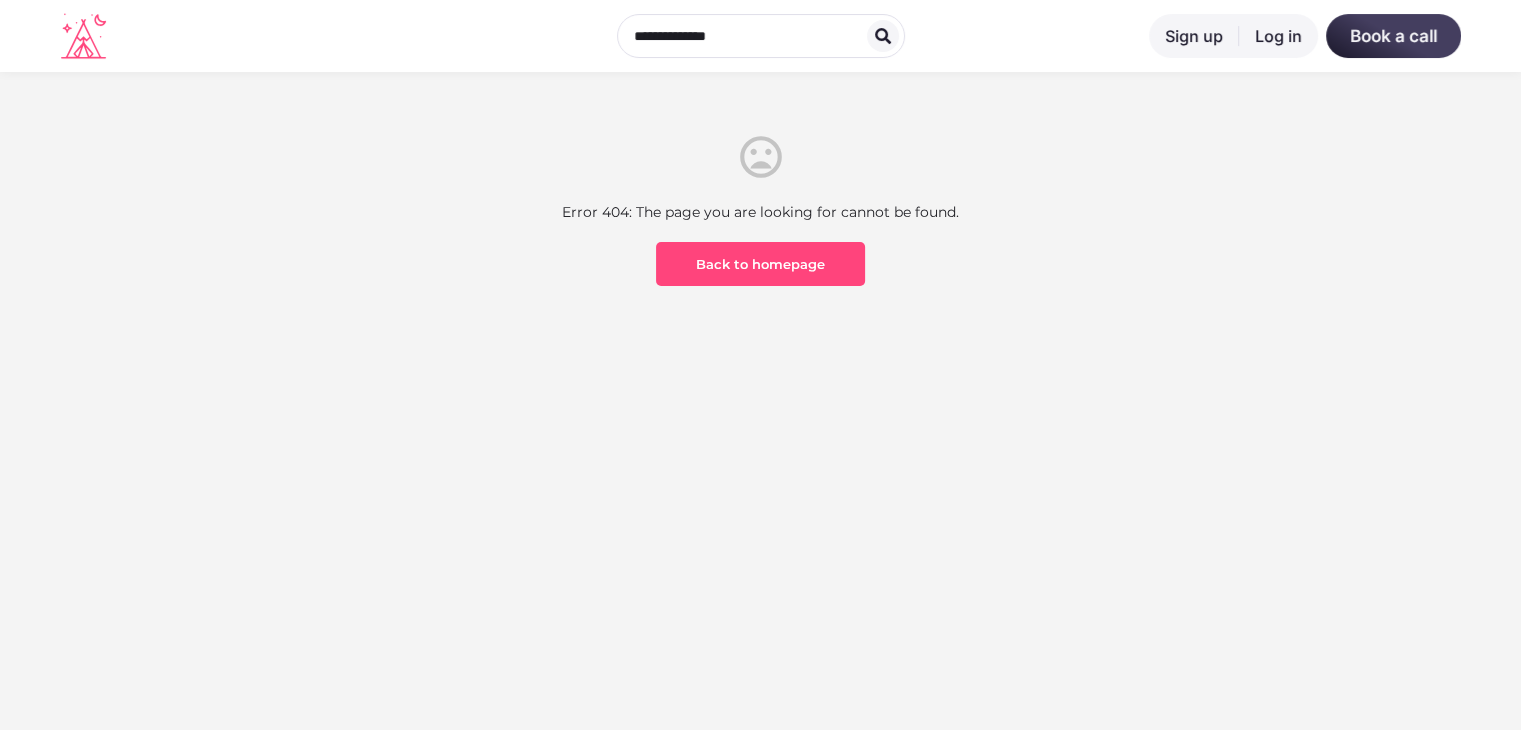 click on "Log in" at bounding box center (1278, 36) 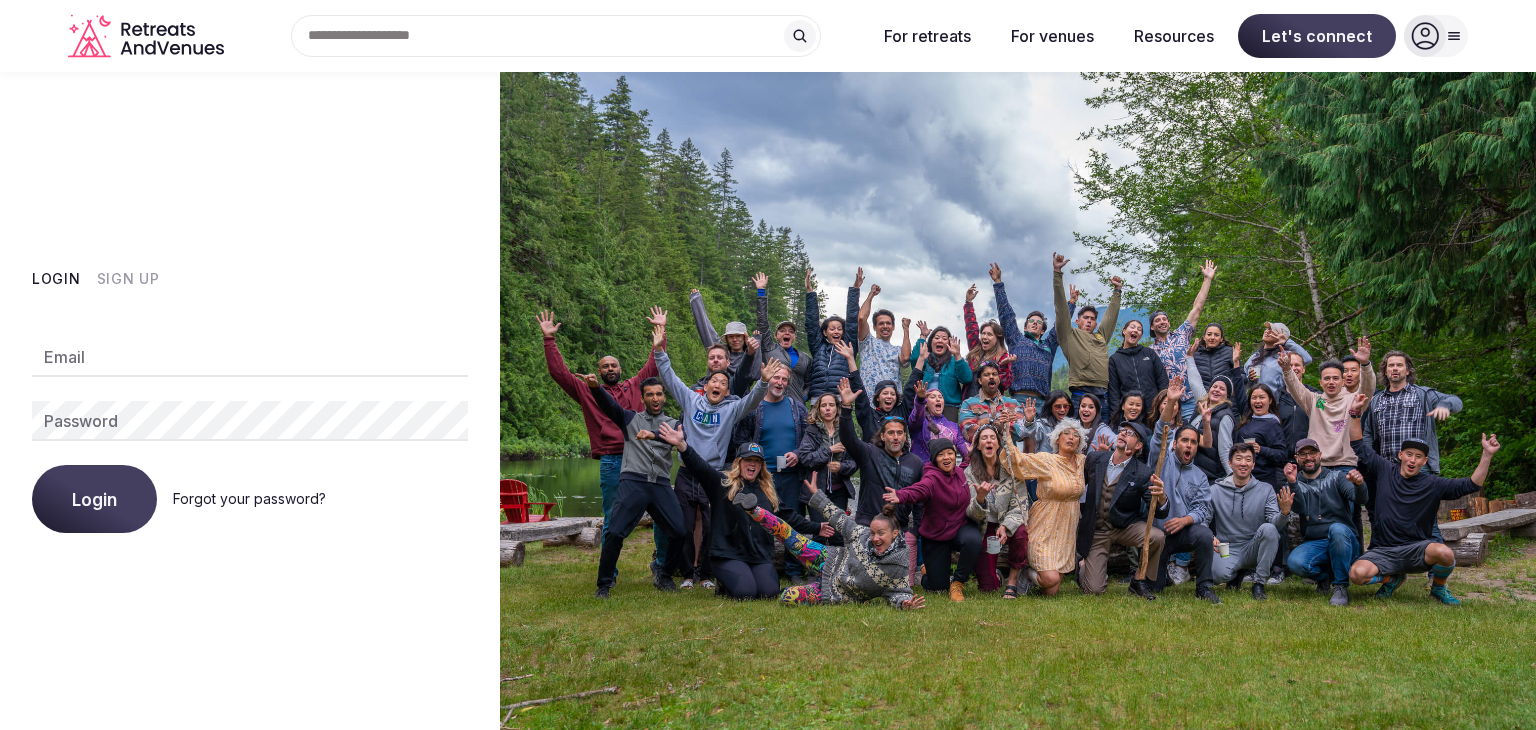 scroll, scrollTop: 0, scrollLeft: 0, axis: both 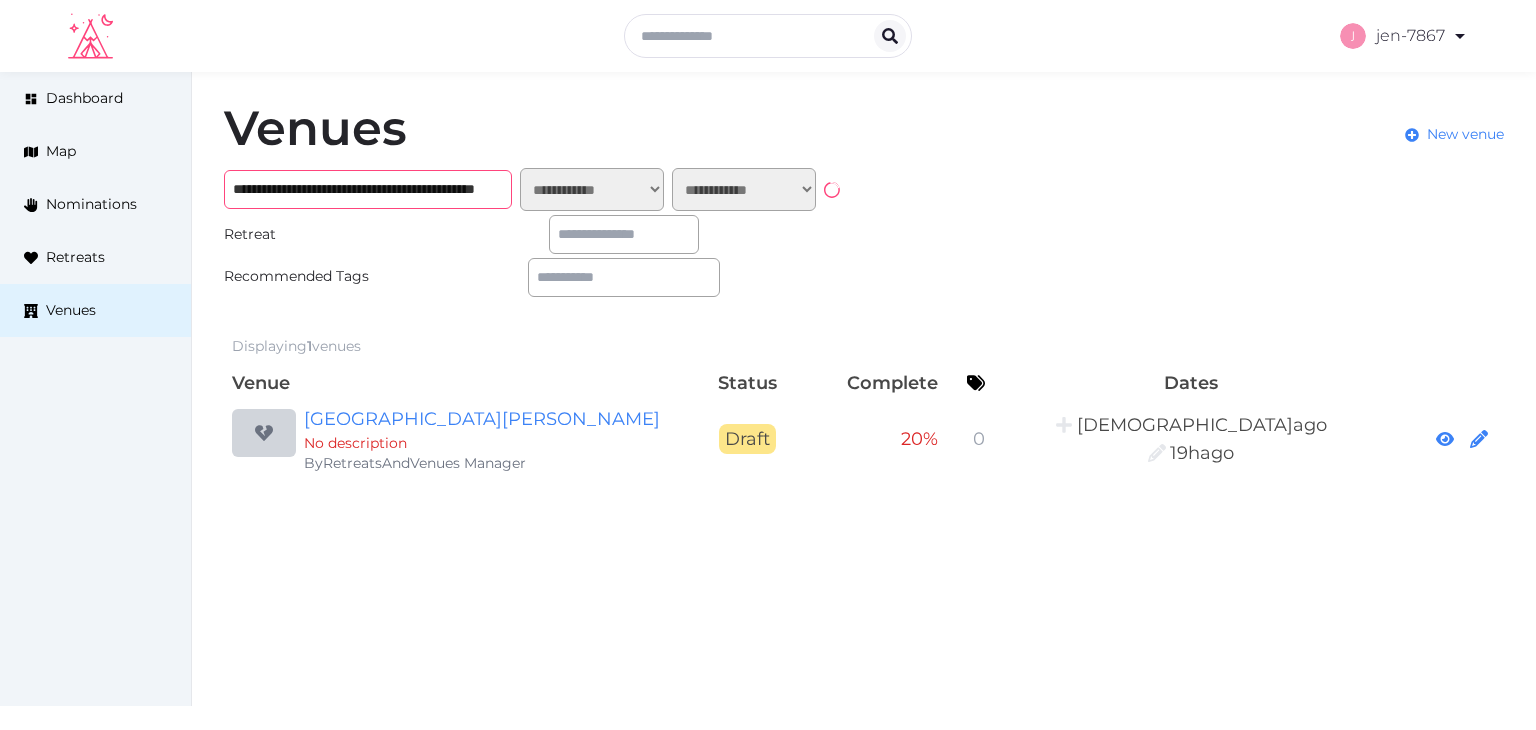 click on "**********" at bounding box center (368, 189) 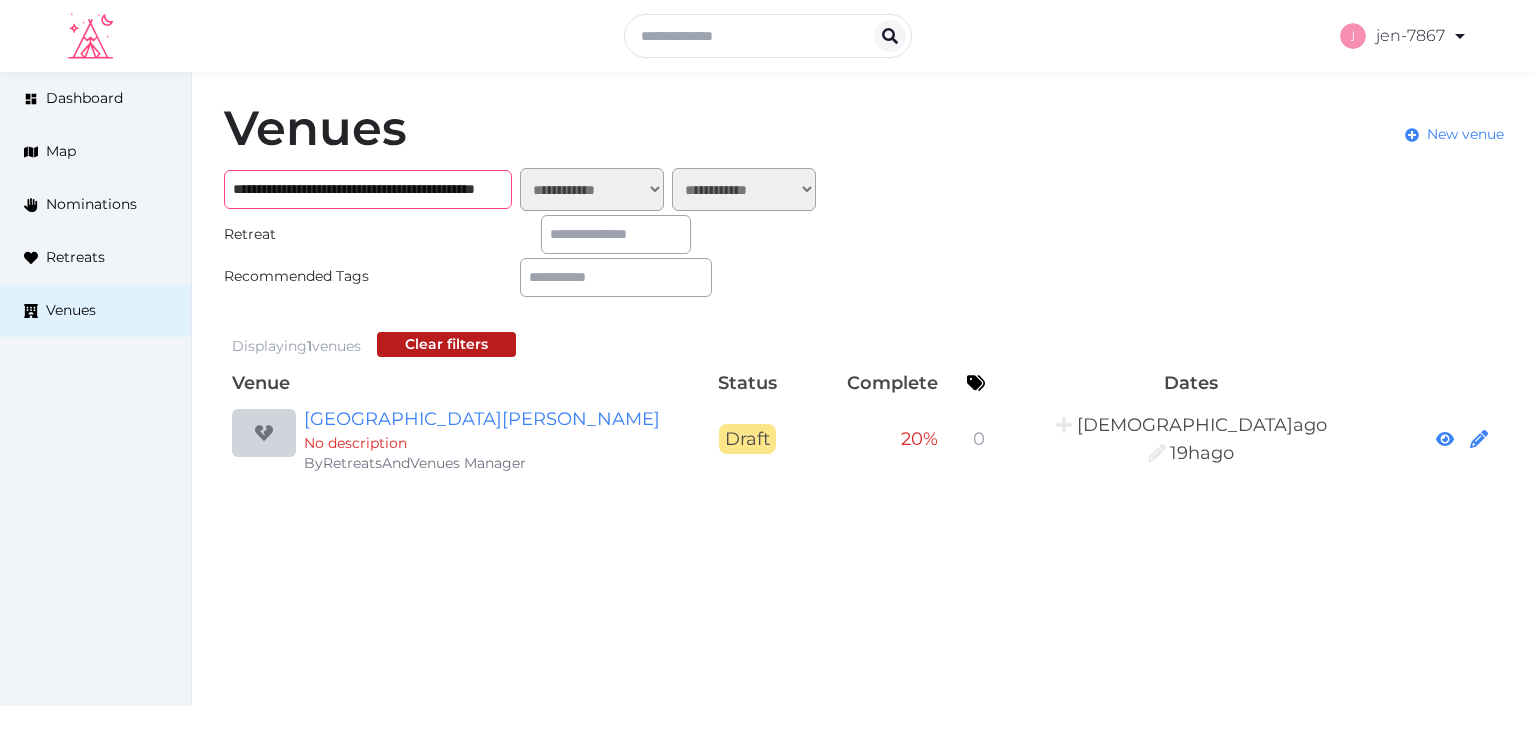 click on "**********" at bounding box center (368, 189) 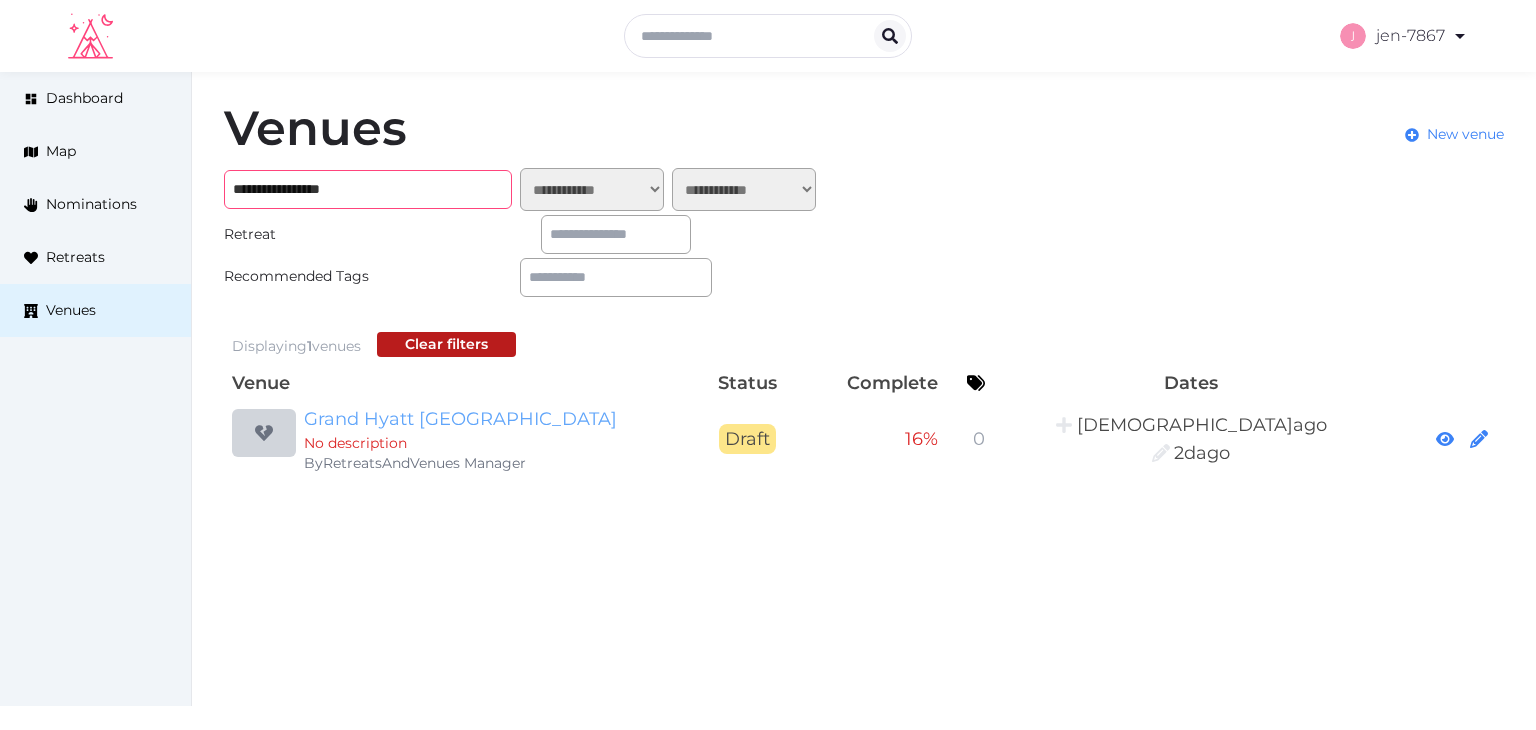 type on "**********" 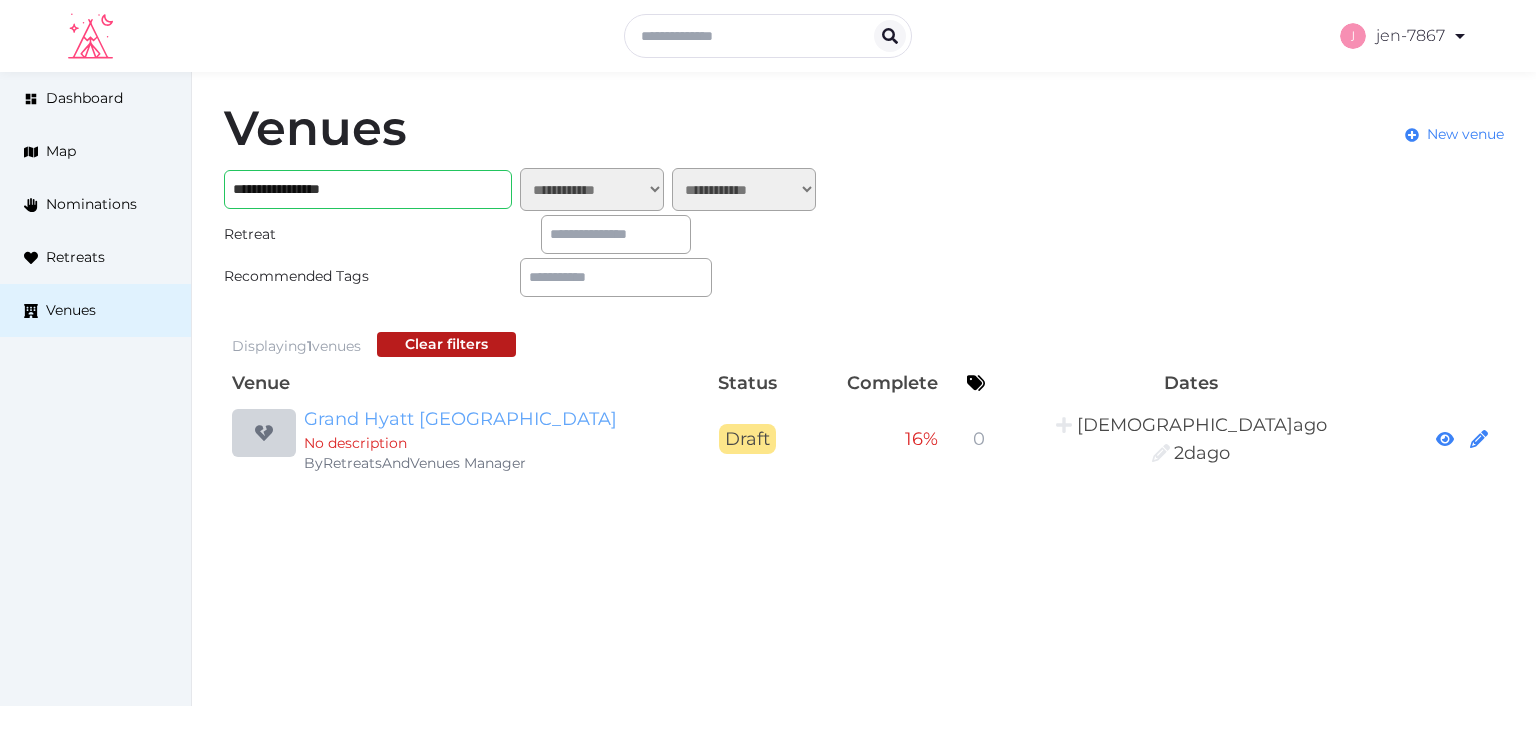 click on "Grand Hyatt Macau" at bounding box center (496, 419) 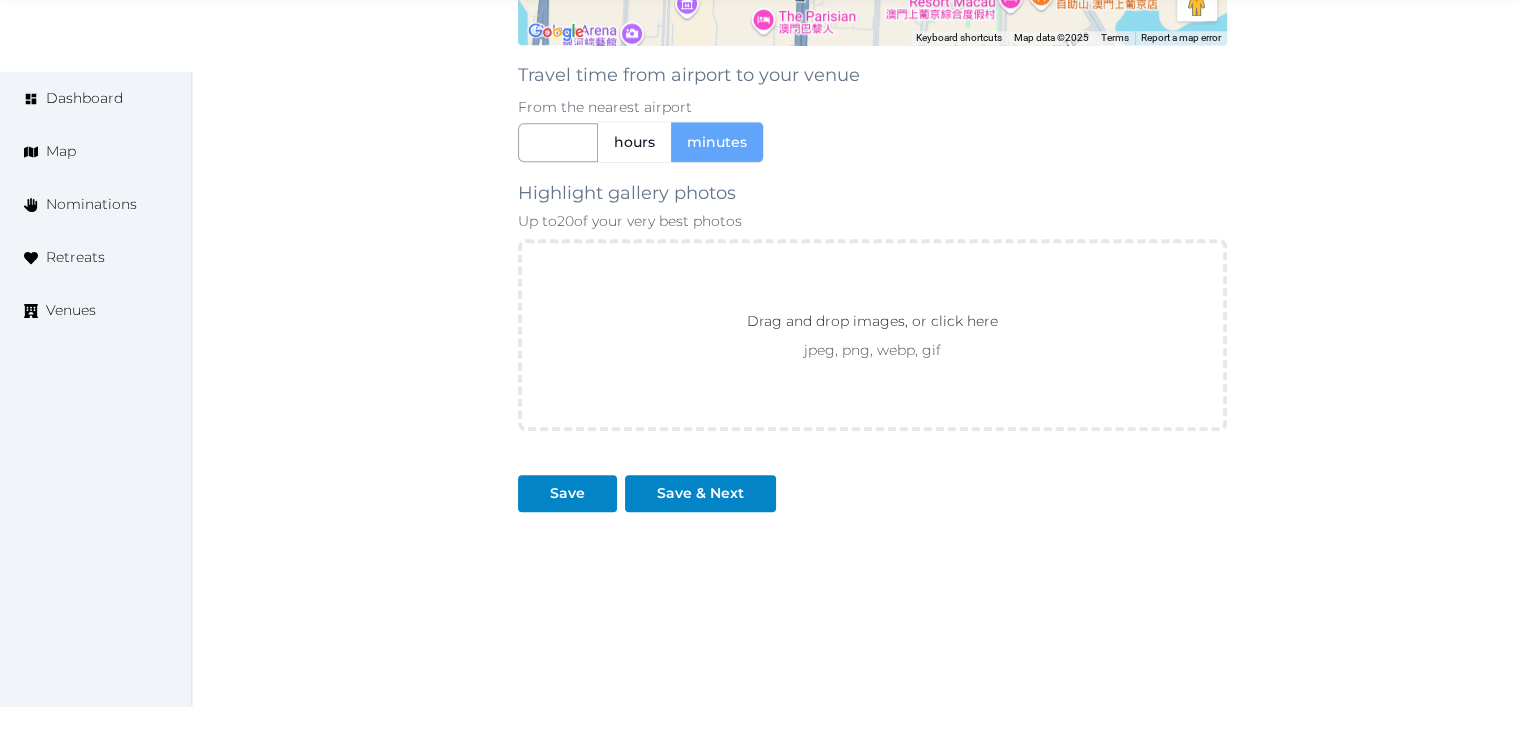 scroll, scrollTop: 1874, scrollLeft: 0, axis: vertical 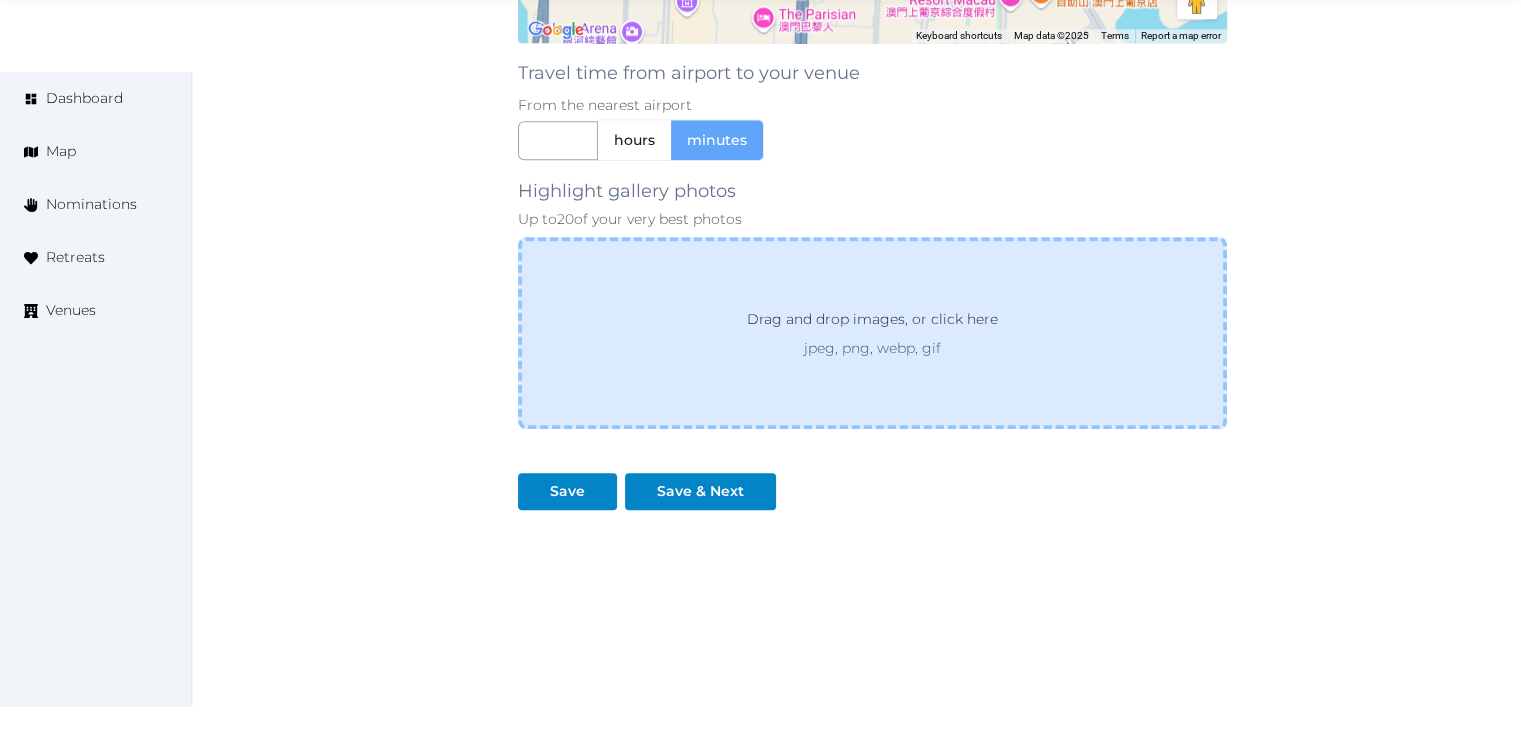click on "jpeg, png, webp, gif" at bounding box center [872, 348] 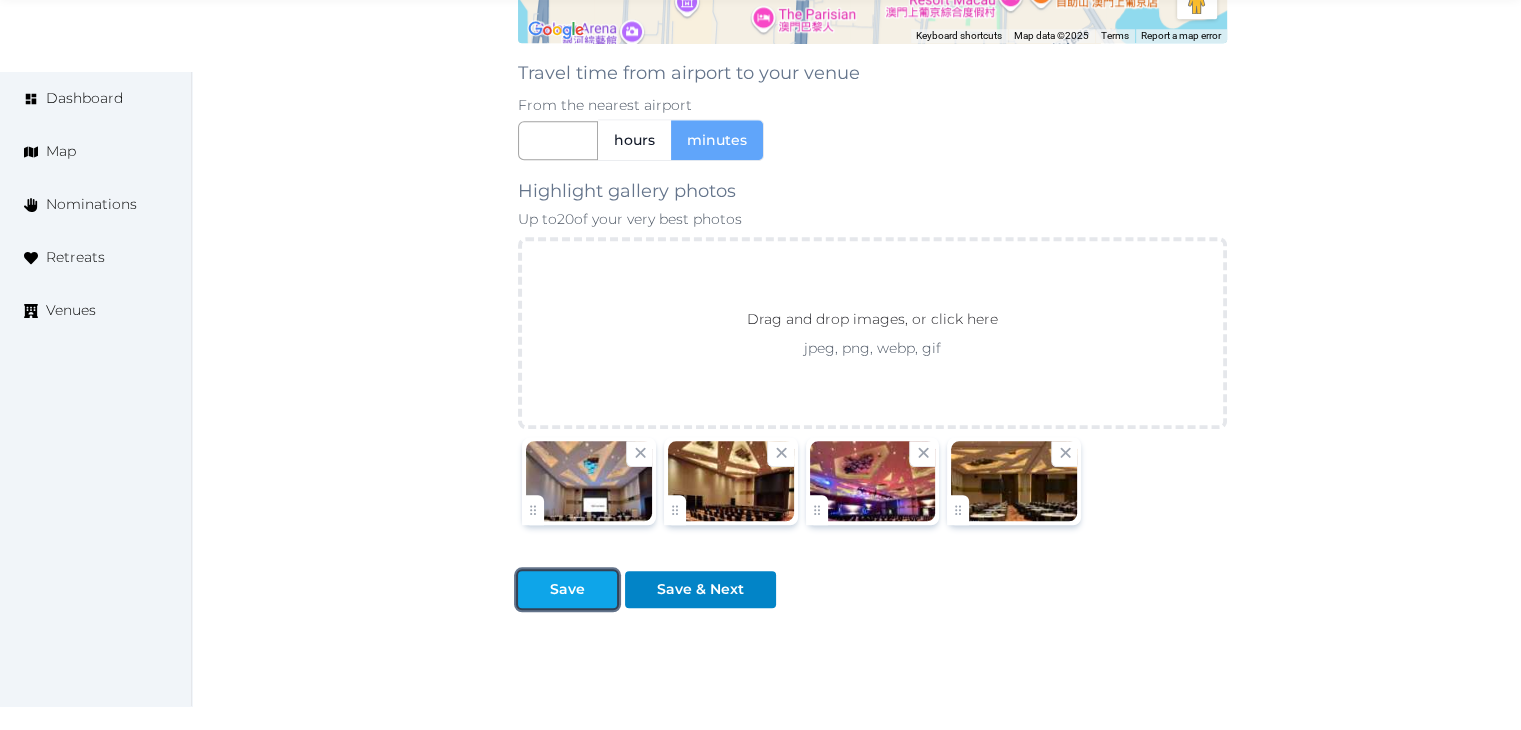 click on "Save" at bounding box center (567, 589) 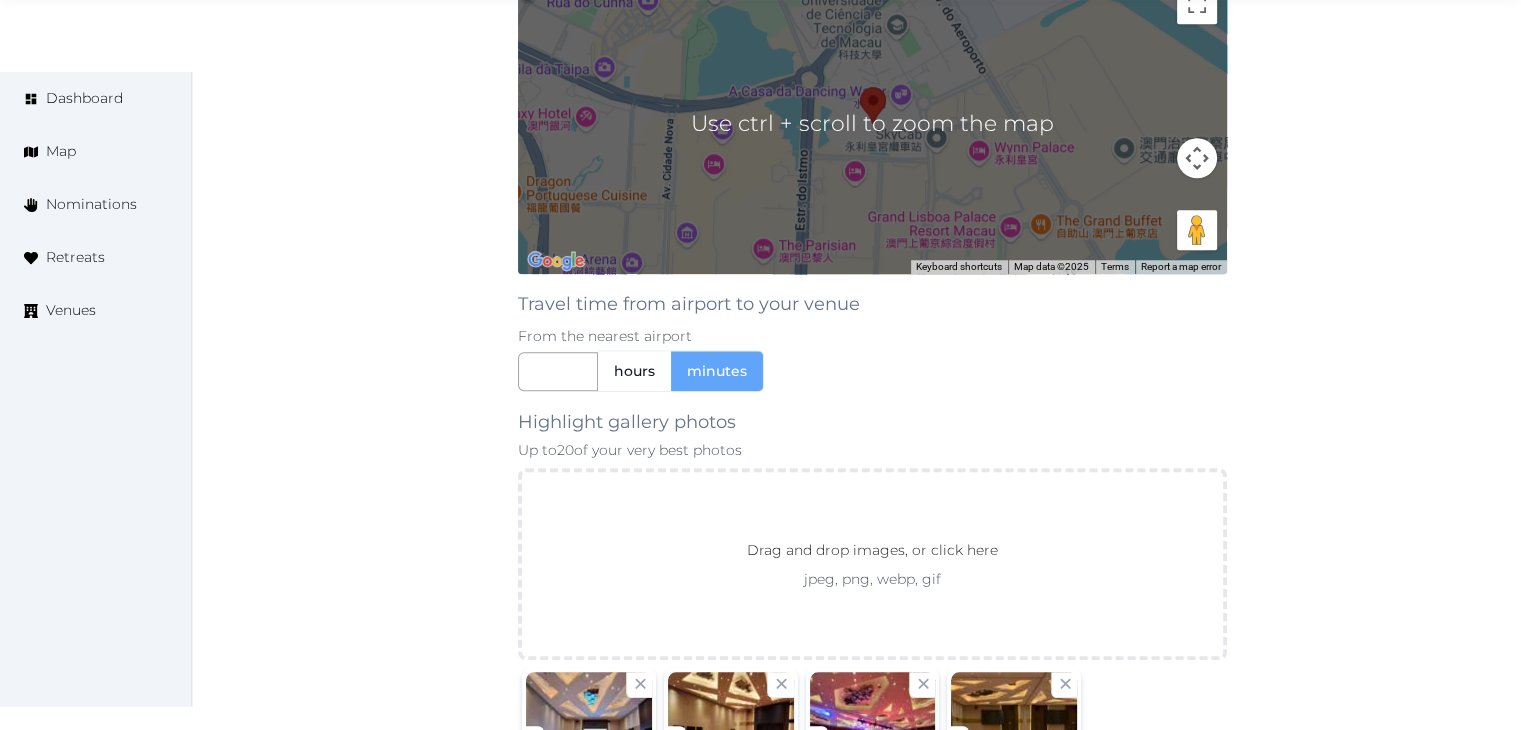scroll, scrollTop: 1972, scrollLeft: 0, axis: vertical 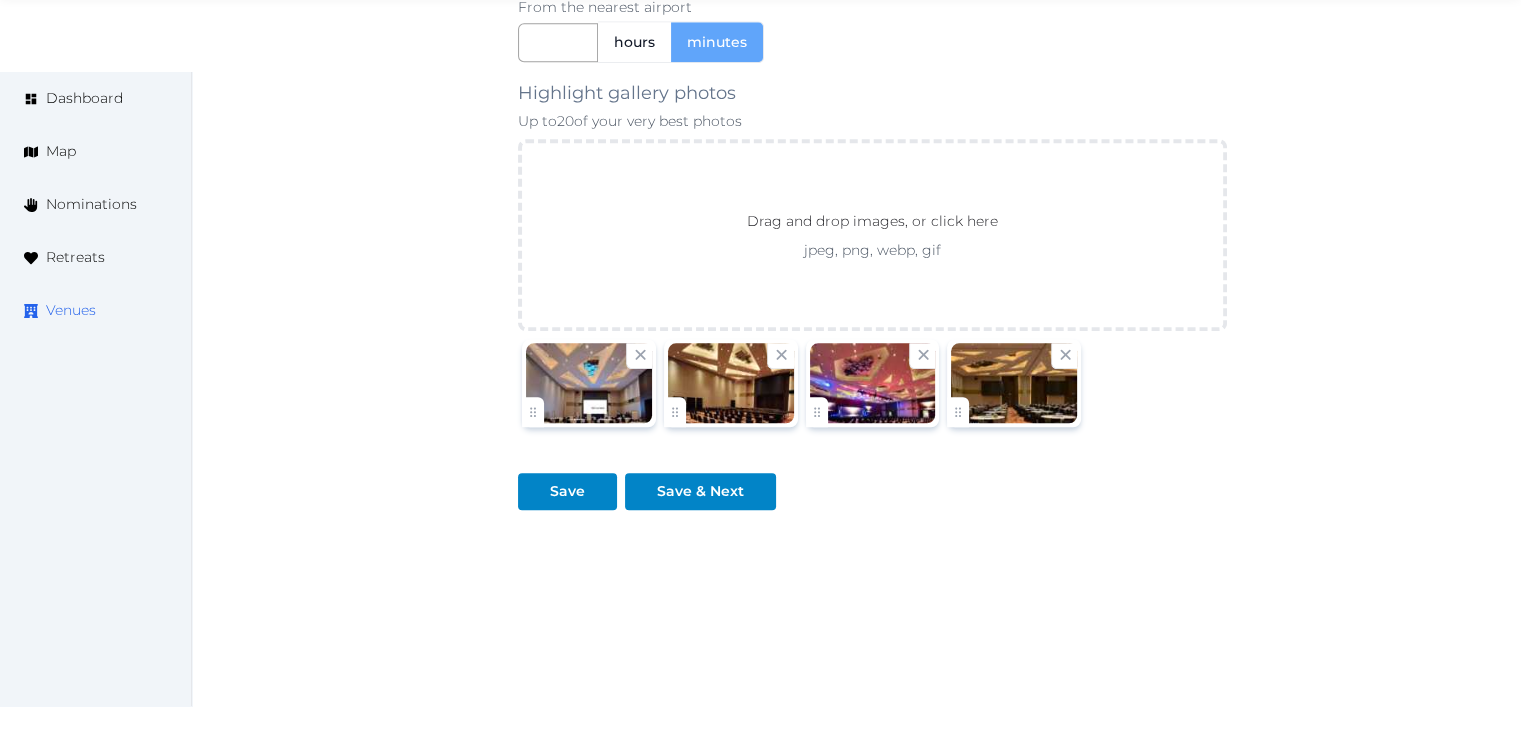 click on "Venues" at bounding box center (71, 310) 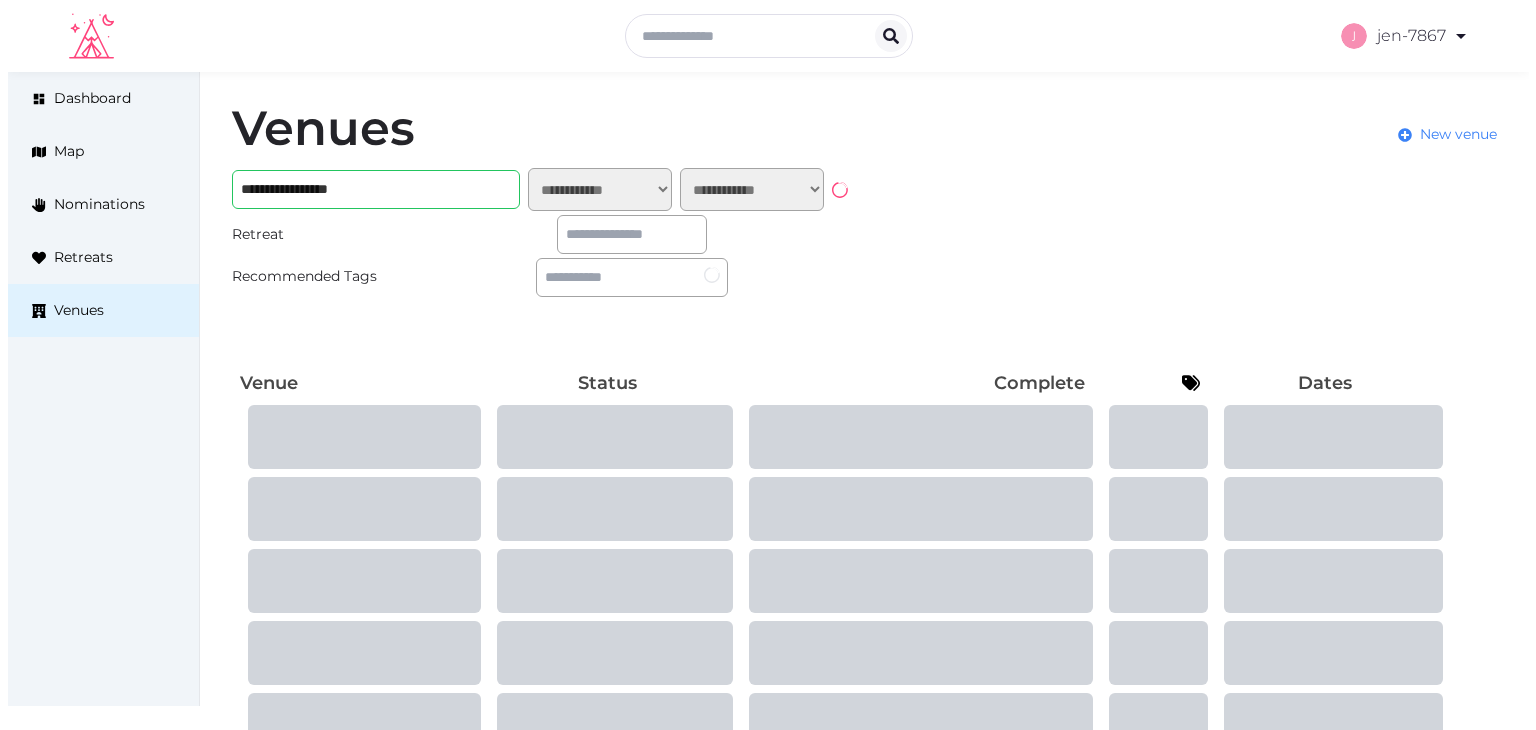 scroll, scrollTop: 0, scrollLeft: 0, axis: both 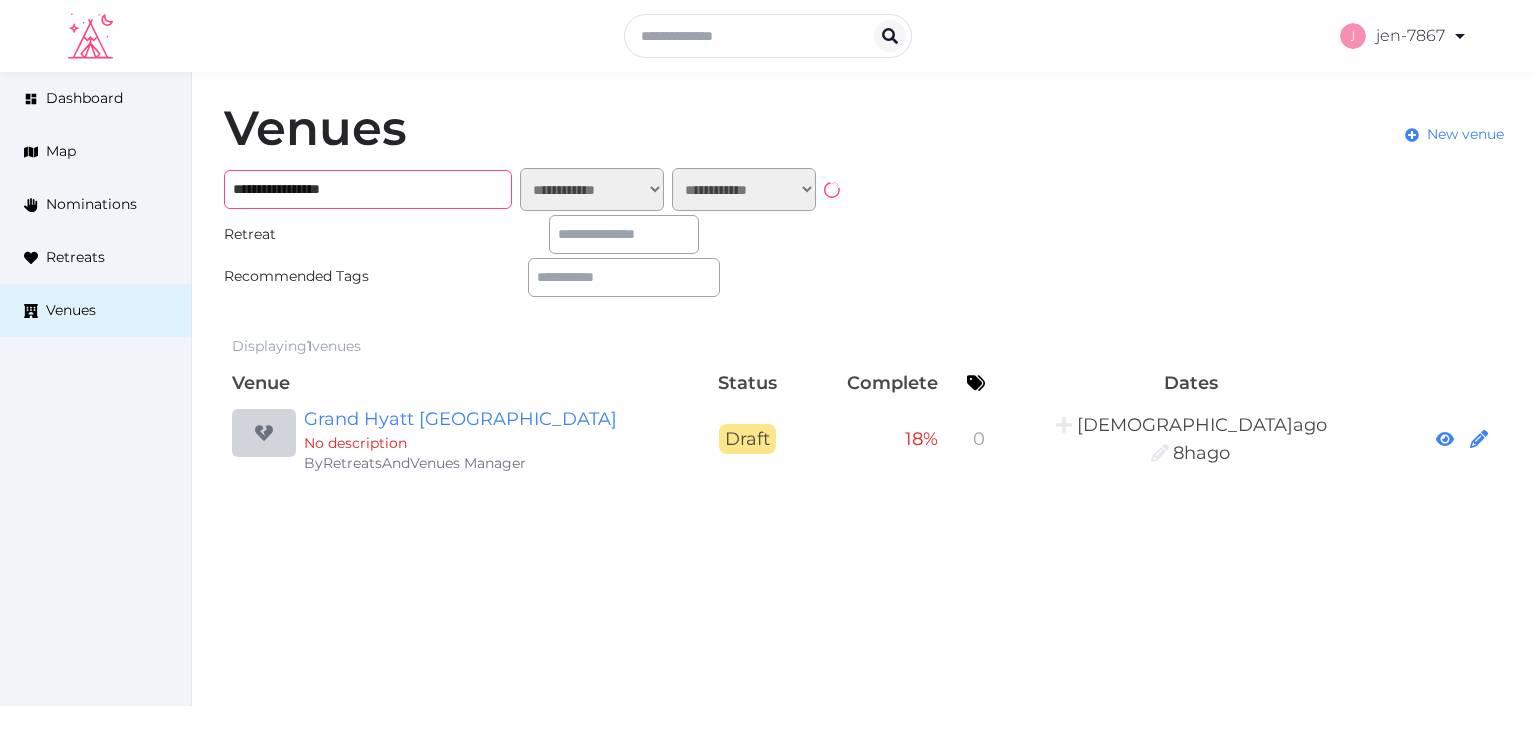 drag, startPoint x: 396, startPoint y: 195, endPoint x: 230, endPoint y: 195, distance: 166 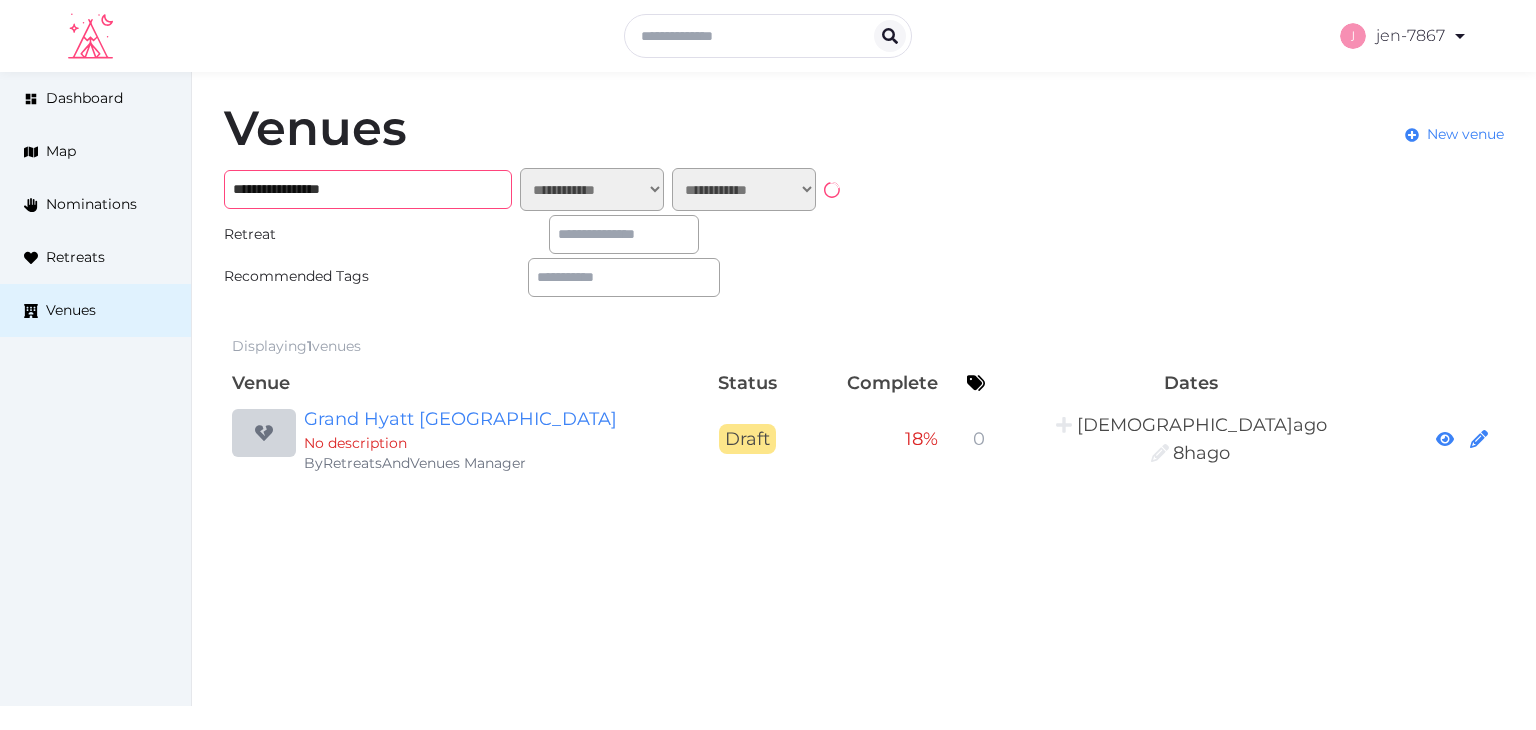 click on "**********" at bounding box center [368, 189] 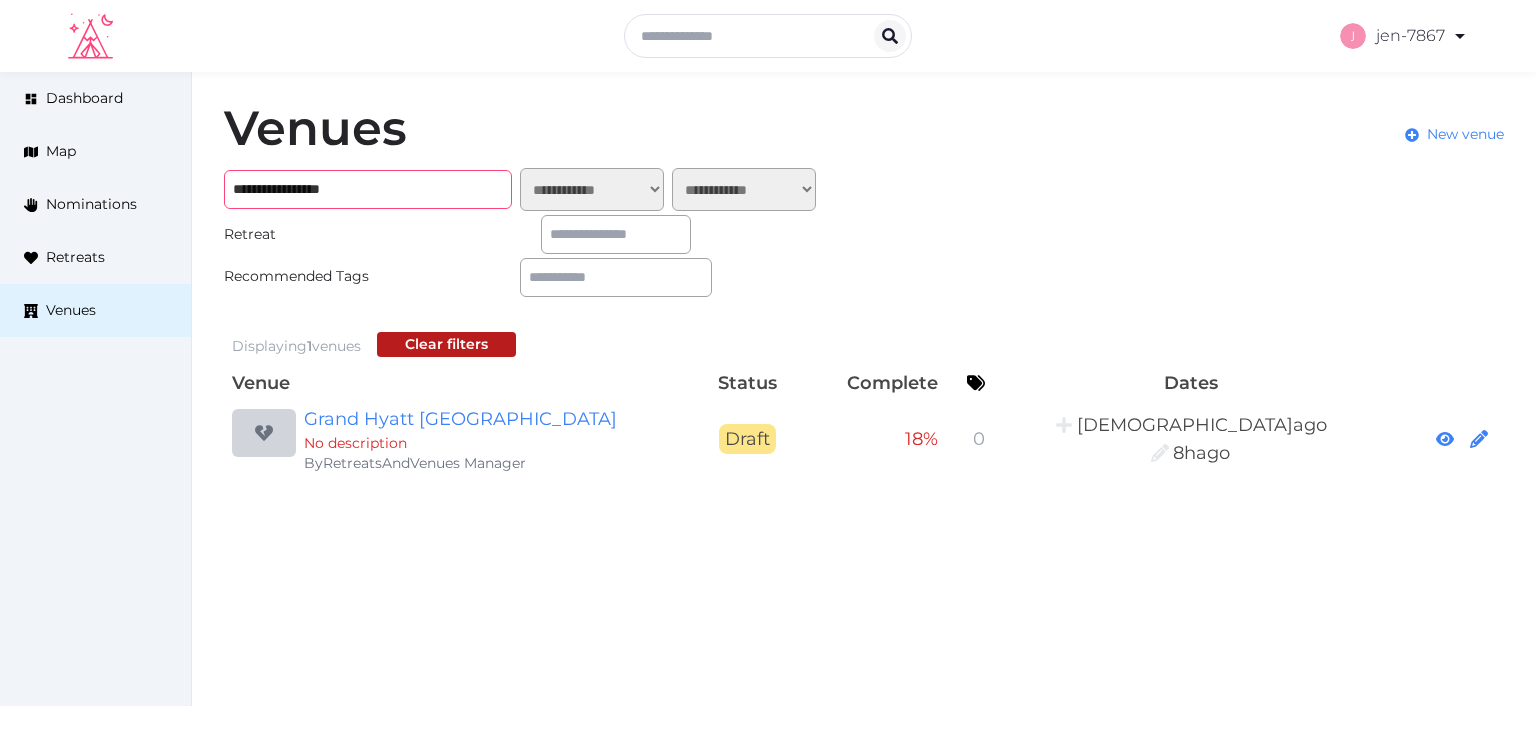 paste on "***" 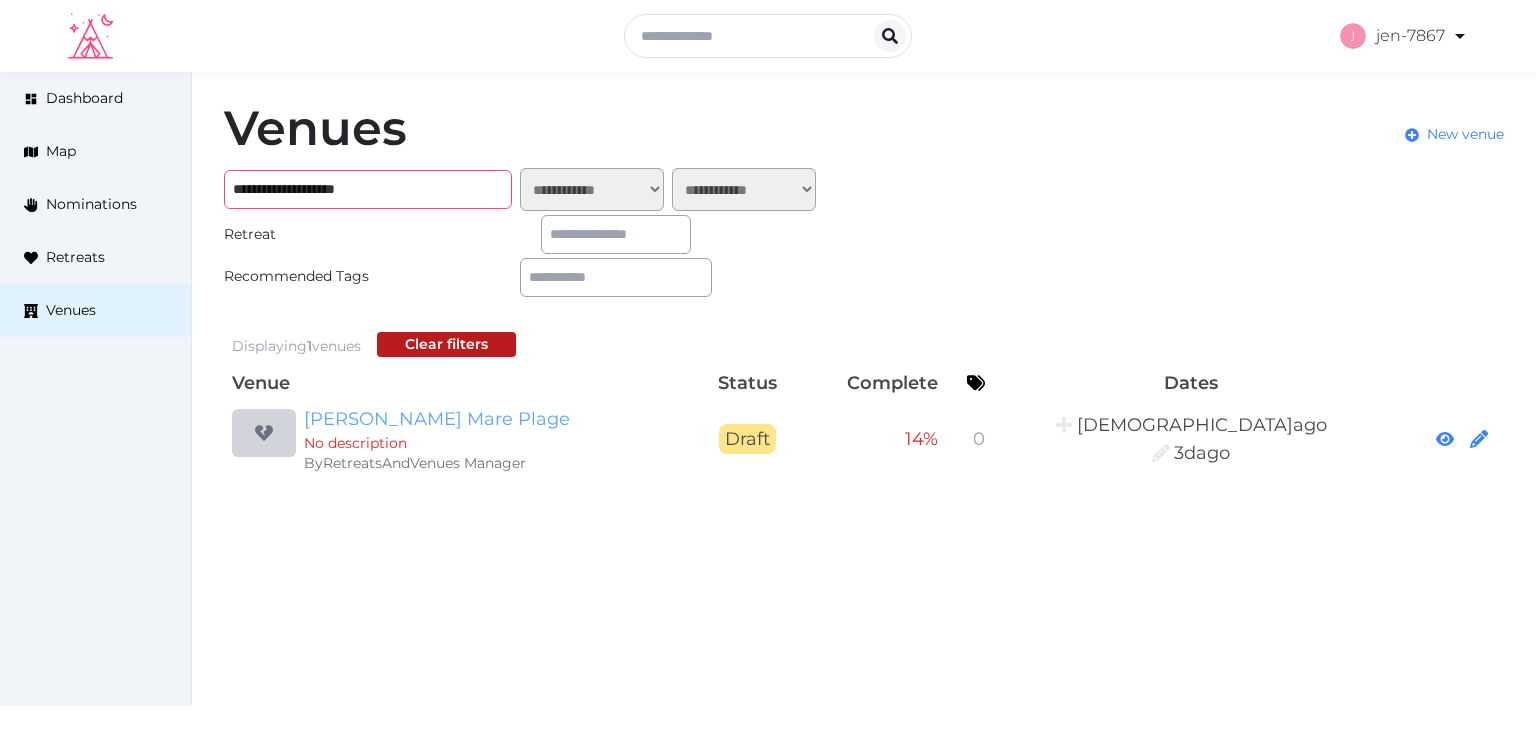 type on "**********" 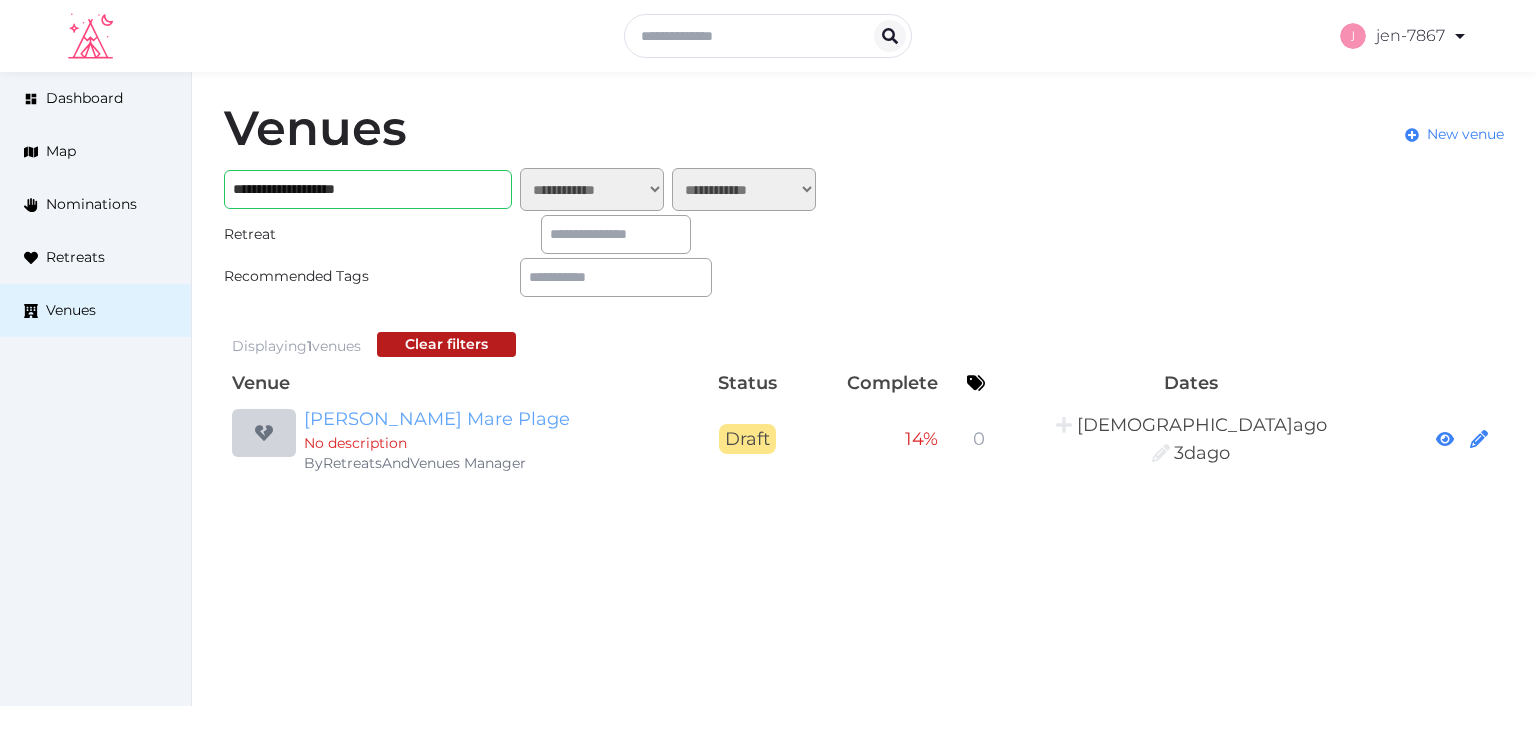 click on "[PERSON_NAME] Mare Plage" at bounding box center [496, 419] 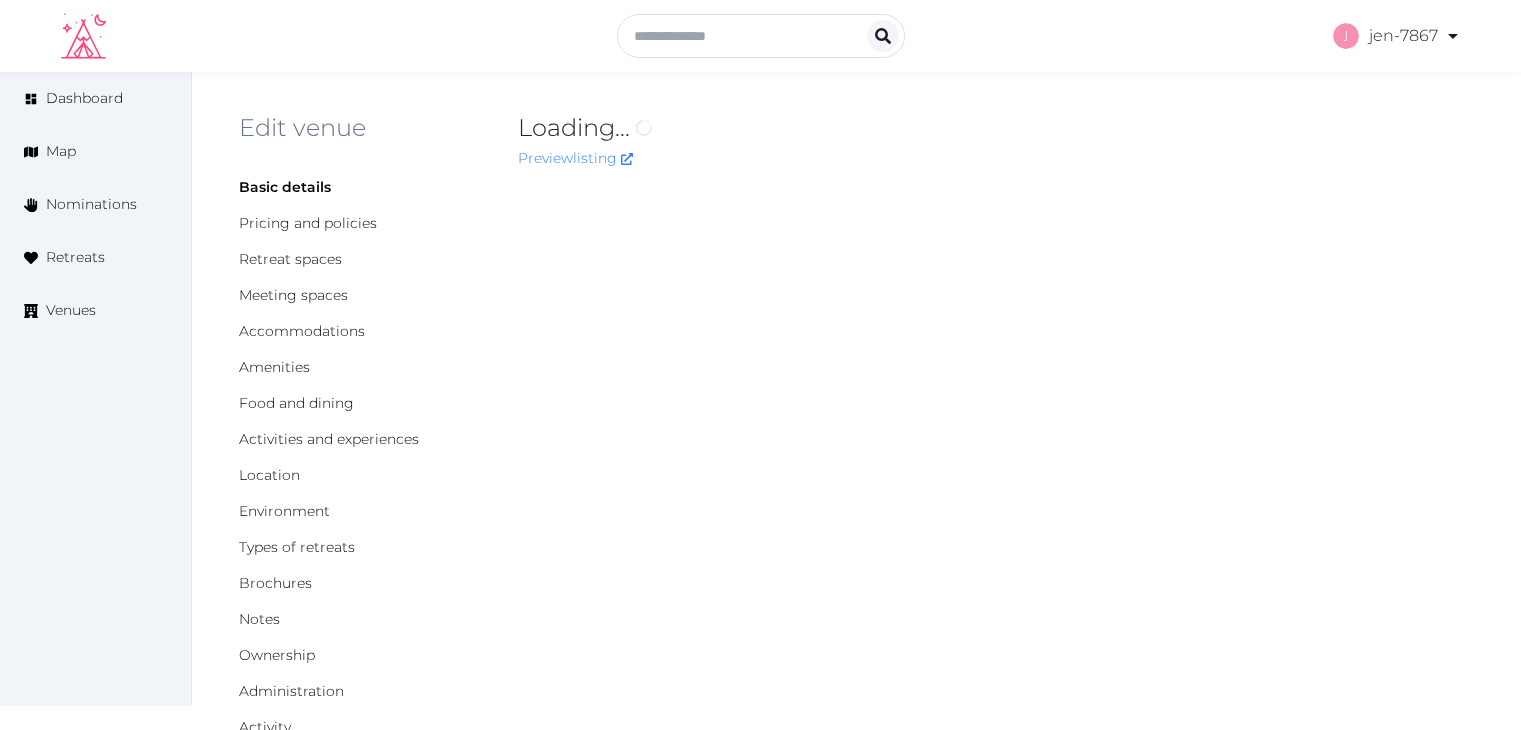 scroll, scrollTop: 0, scrollLeft: 0, axis: both 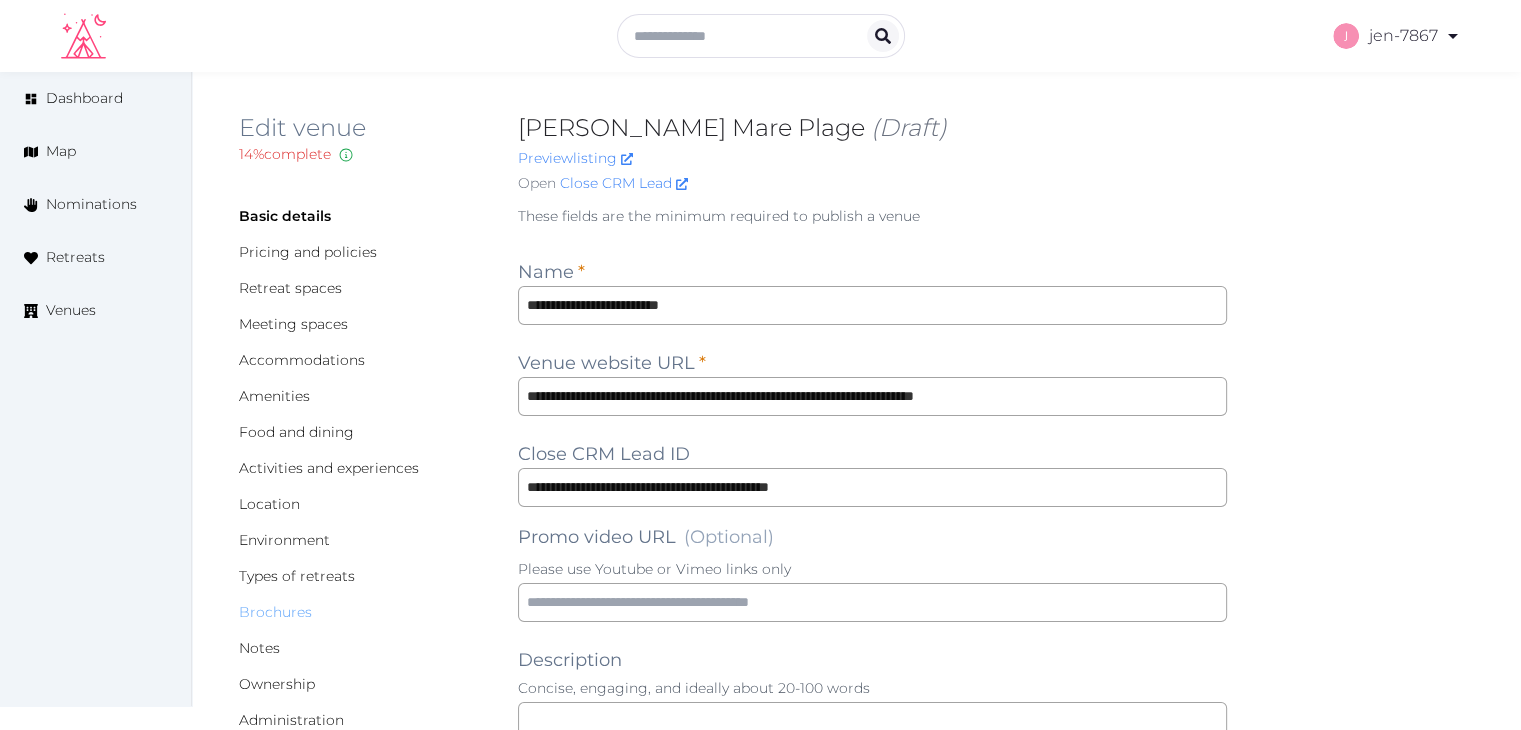 click on "Brochures" at bounding box center (275, 612) 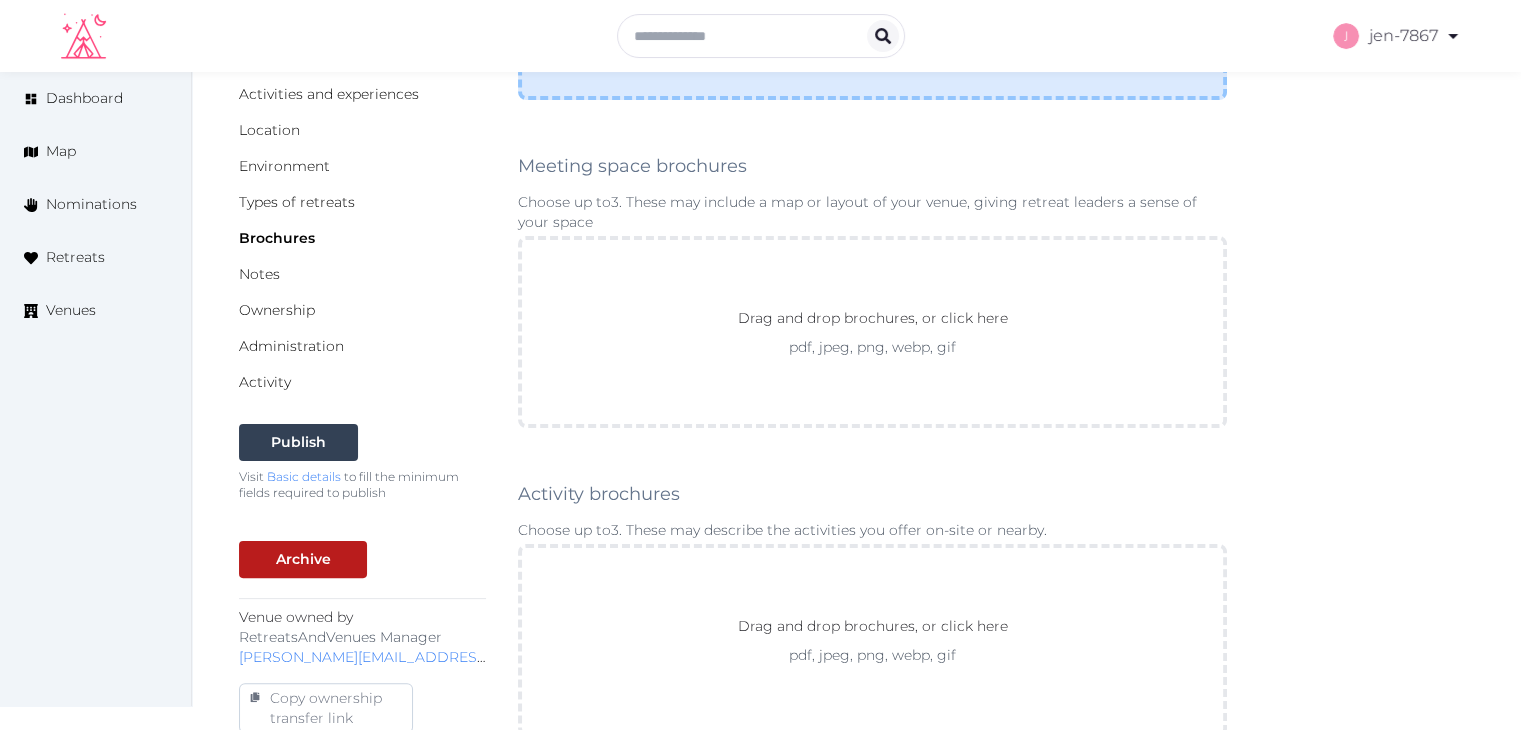 scroll, scrollTop: 400, scrollLeft: 0, axis: vertical 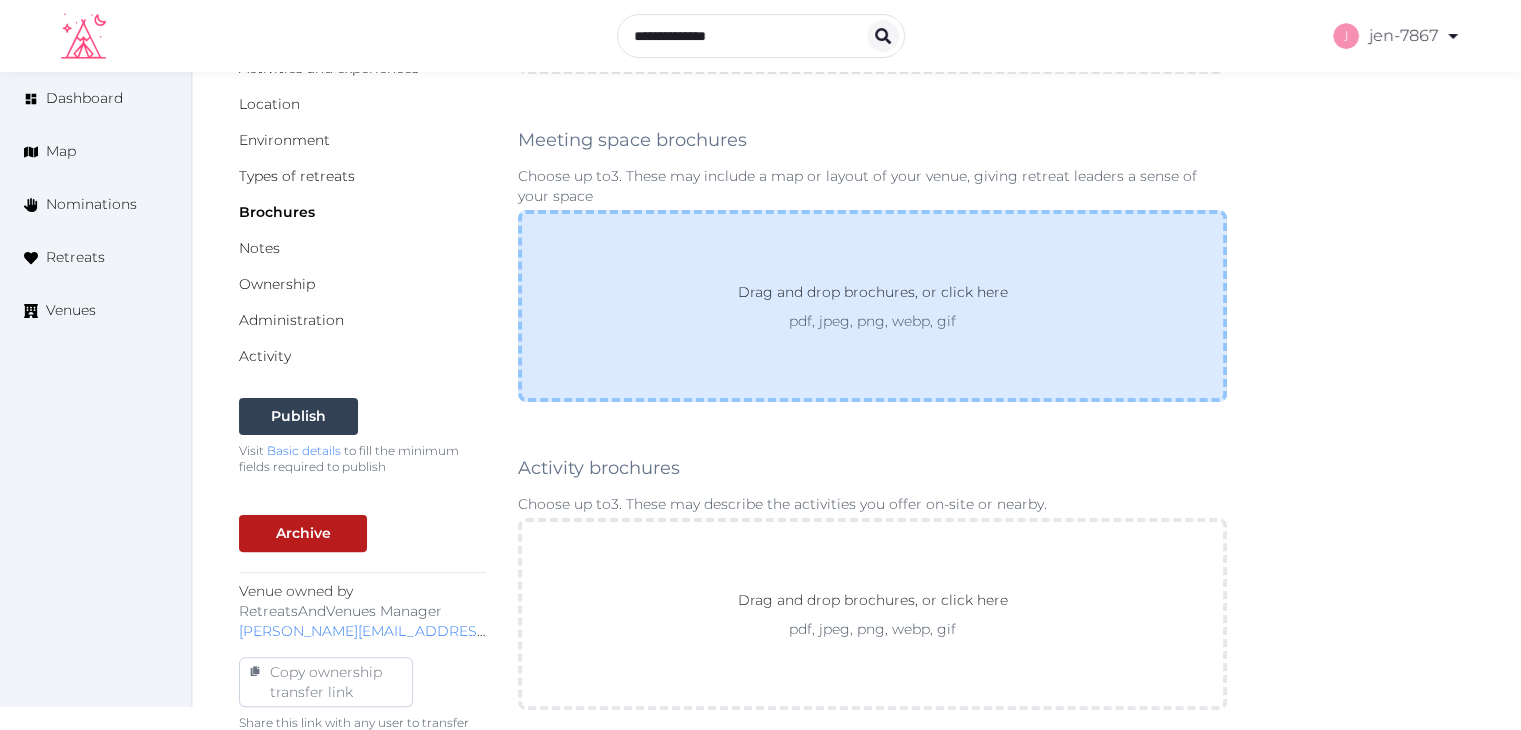 click on "pdf, jpeg, png, webp, gif" at bounding box center [873, 321] 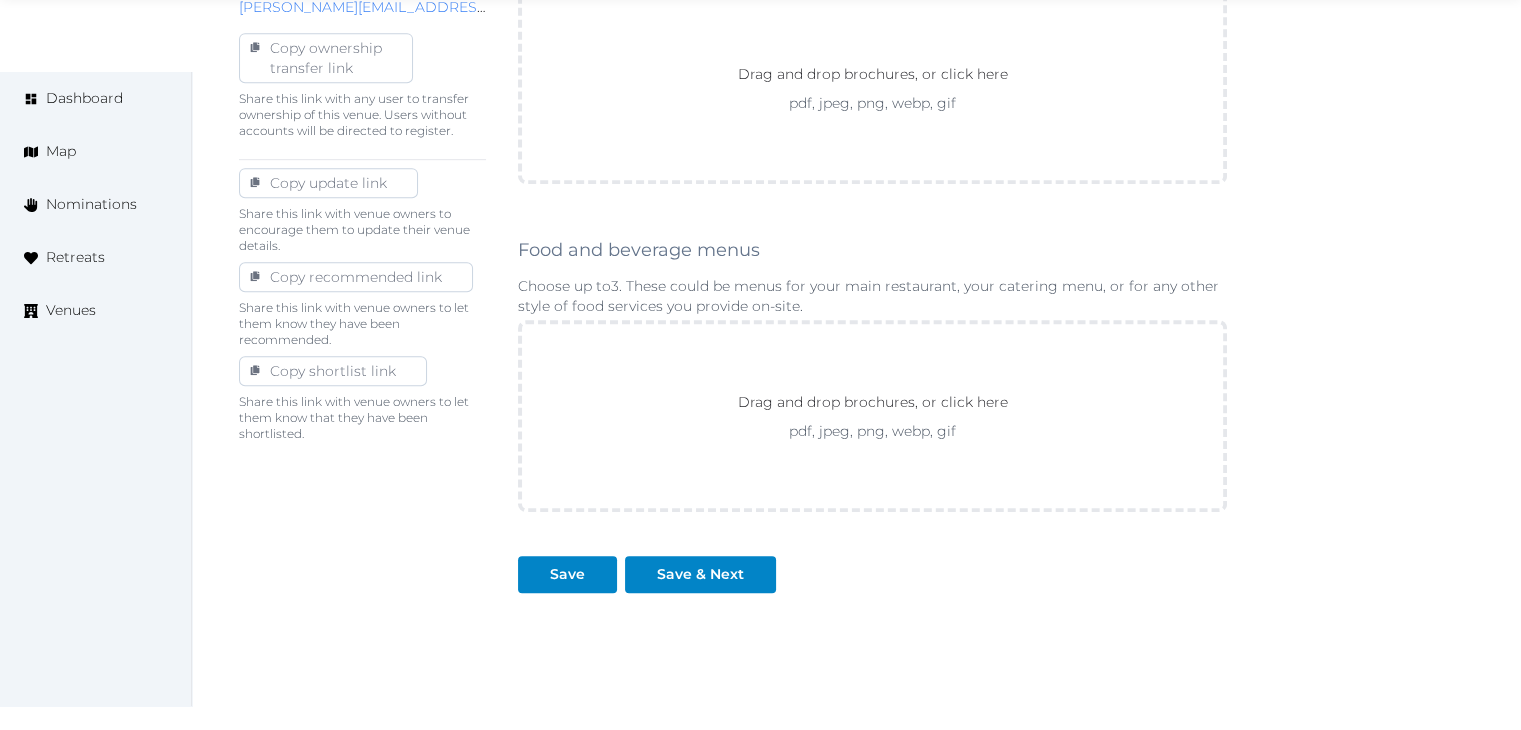scroll, scrollTop: 1111, scrollLeft: 0, axis: vertical 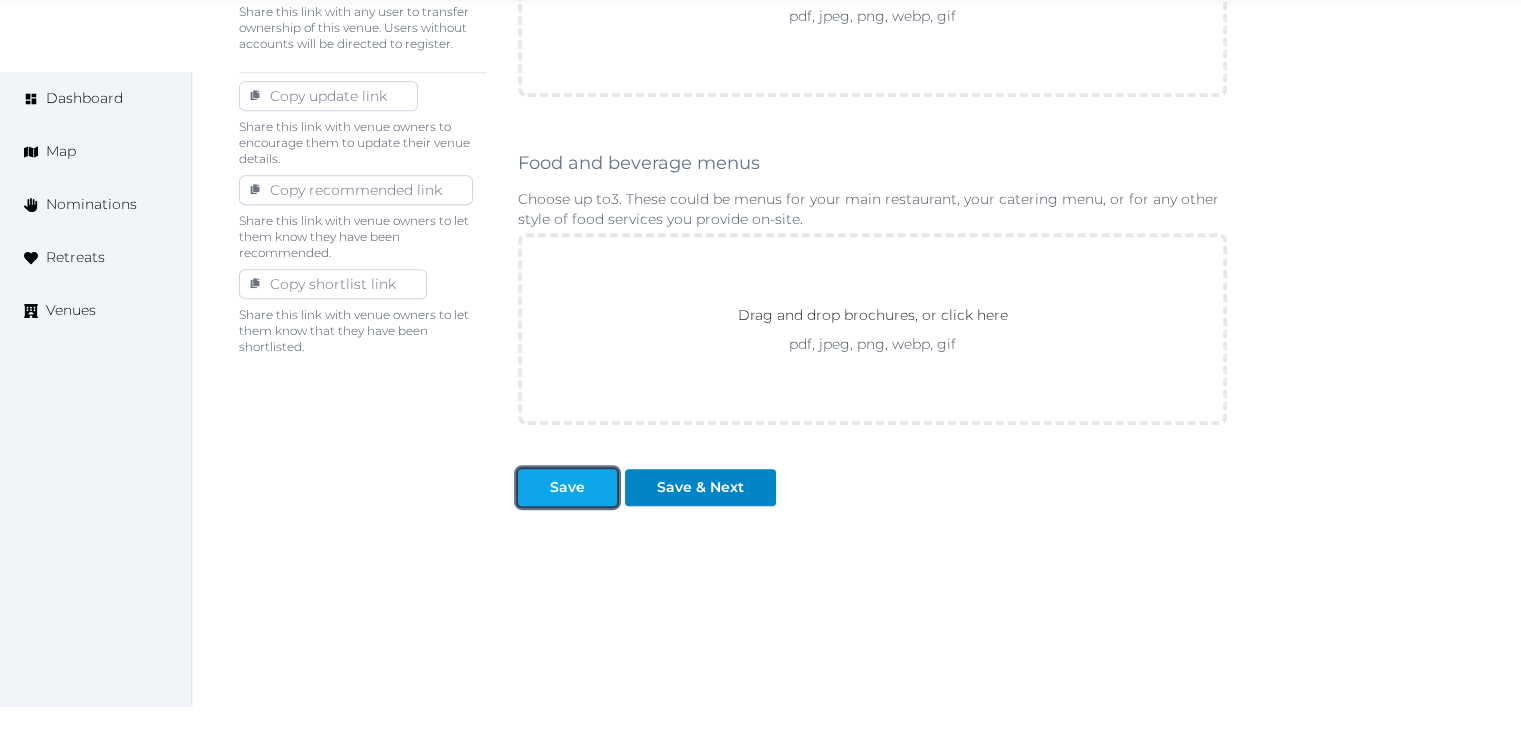 click on "Save" at bounding box center [567, 487] 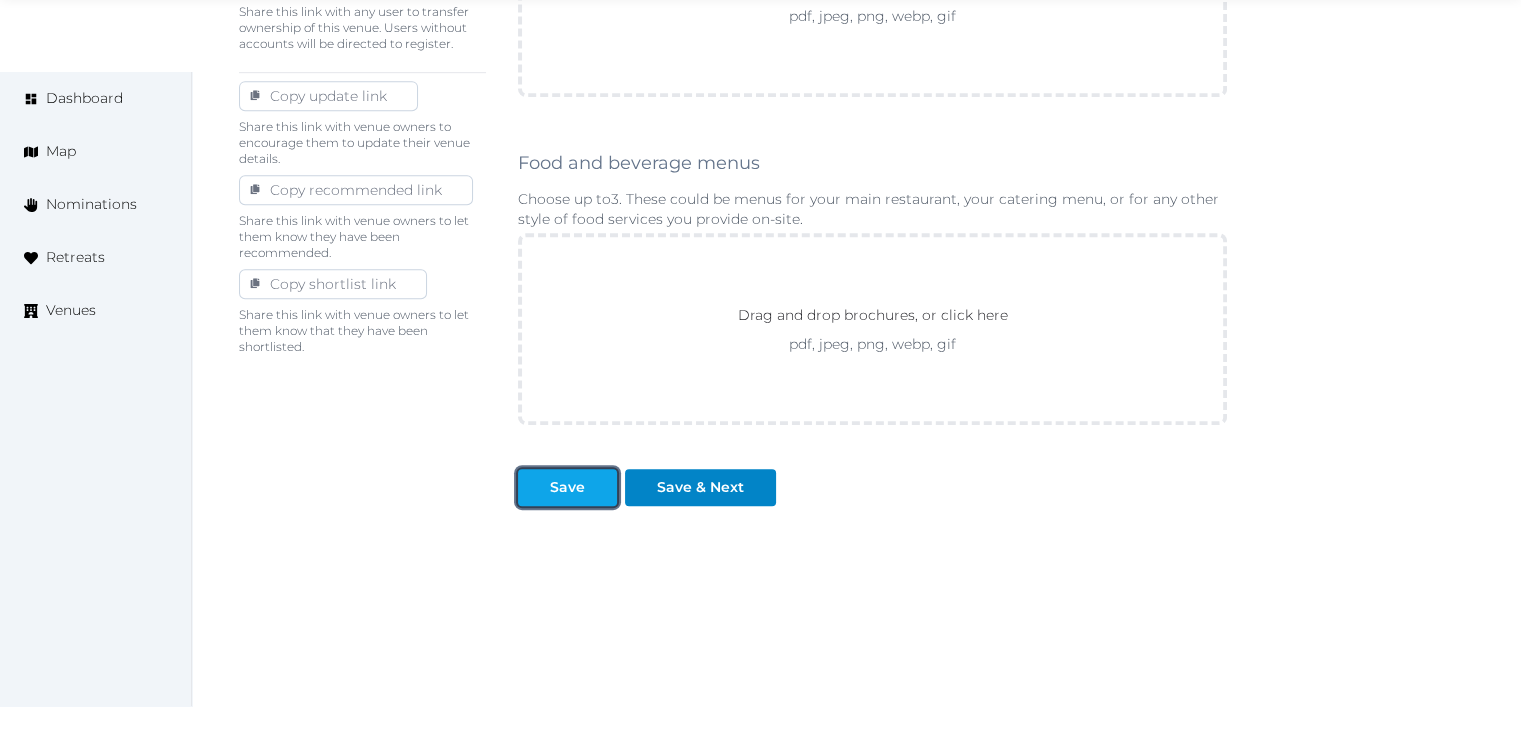 click on "Save" at bounding box center (567, 487) 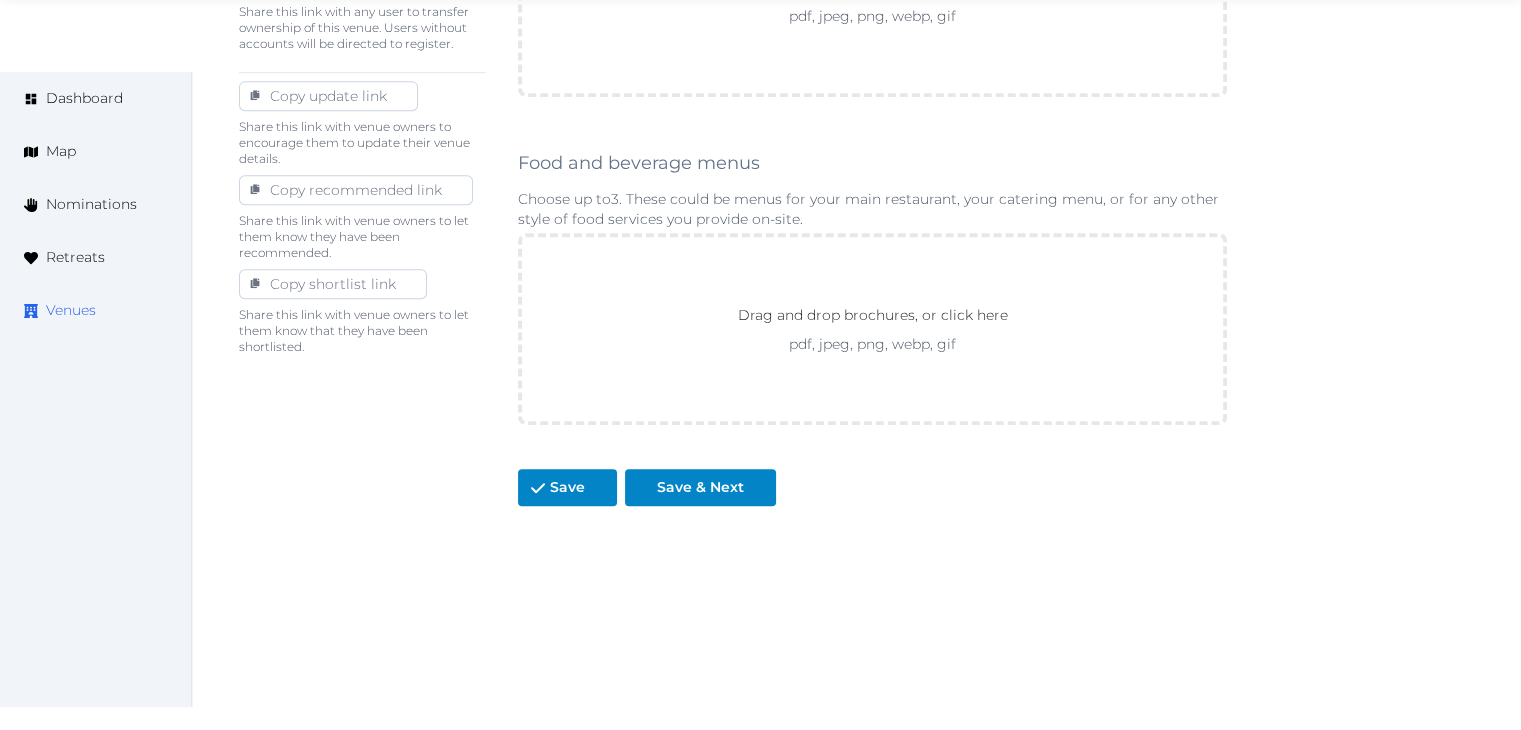 click on "Venues" at bounding box center (71, 310) 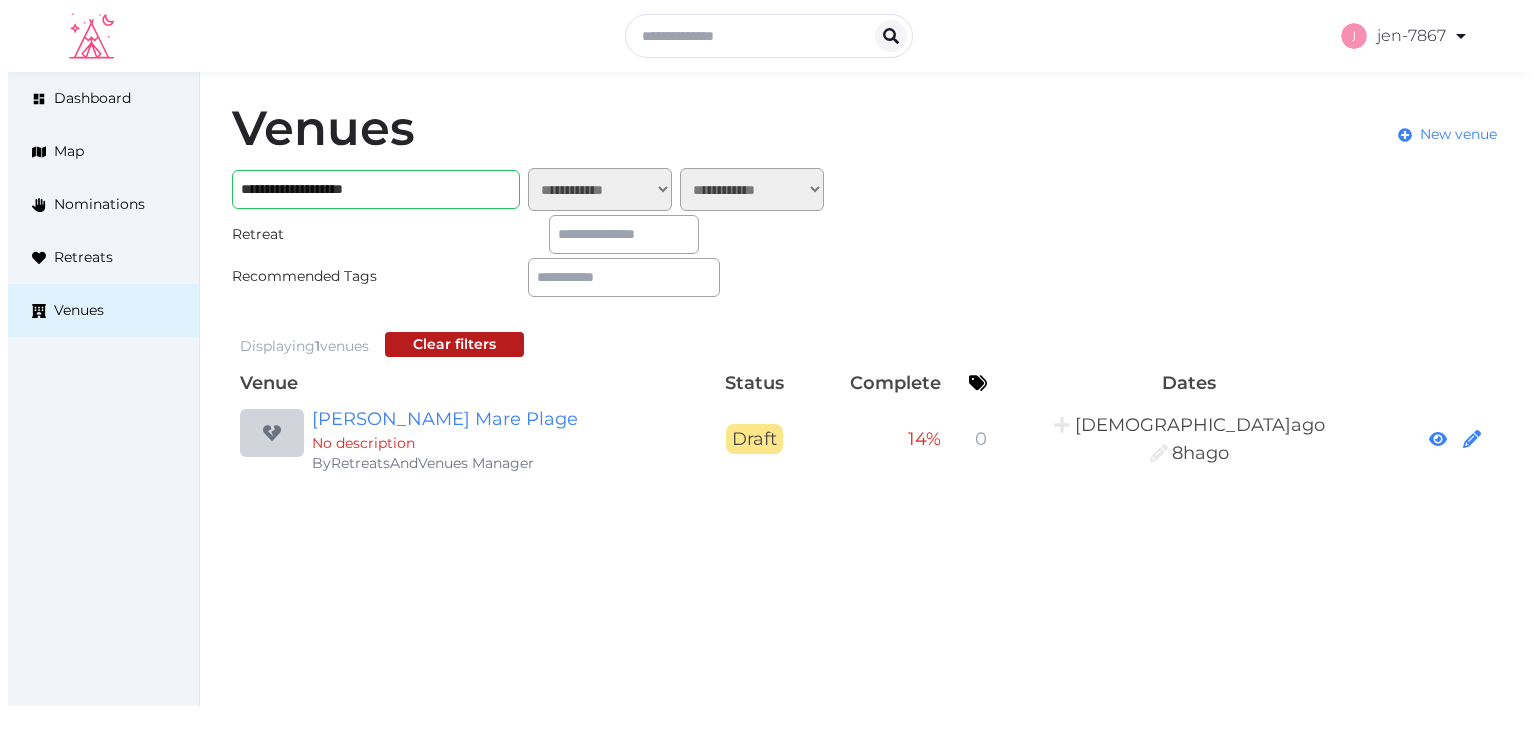 scroll, scrollTop: 0, scrollLeft: 0, axis: both 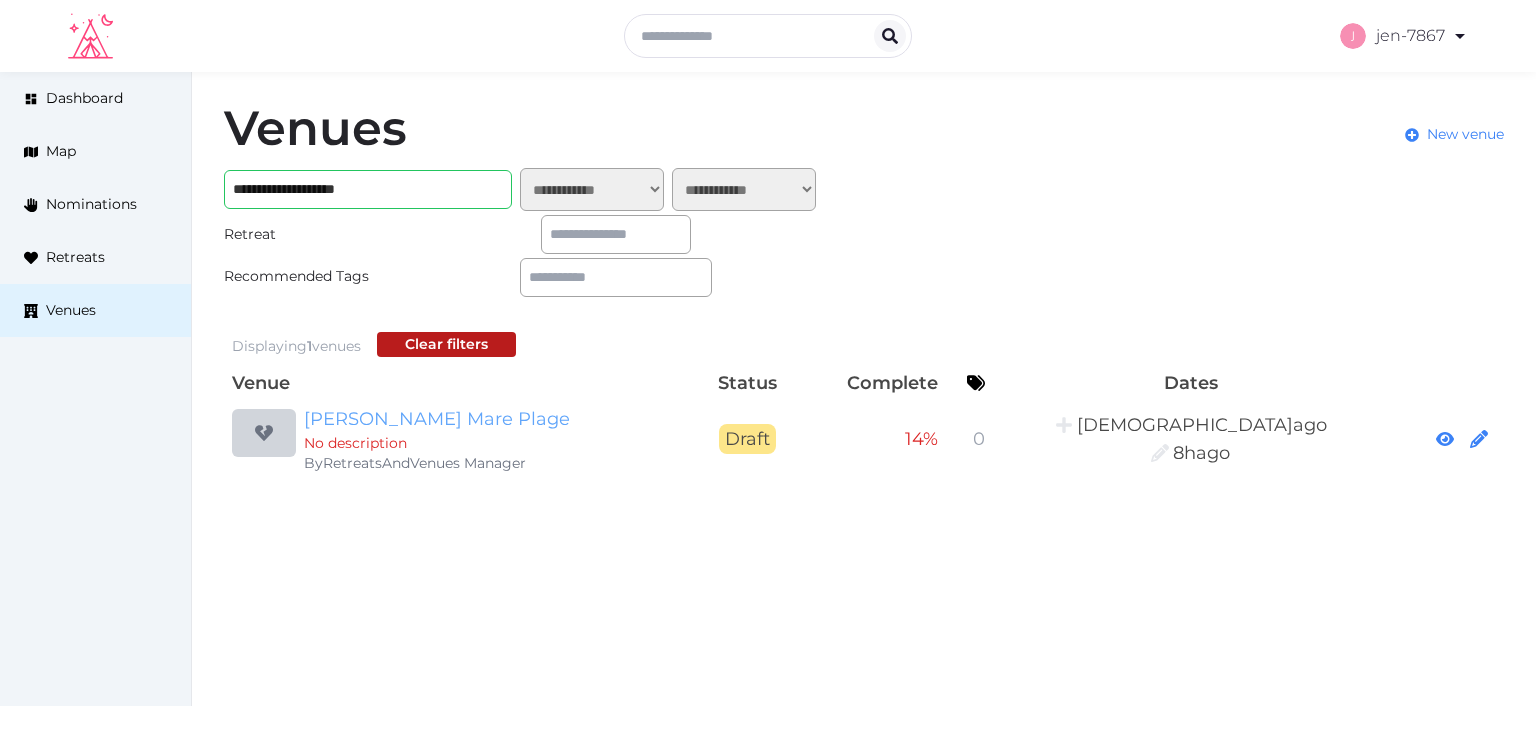click on "[PERSON_NAME] Mare Plage" at bounding box center (496, 419) 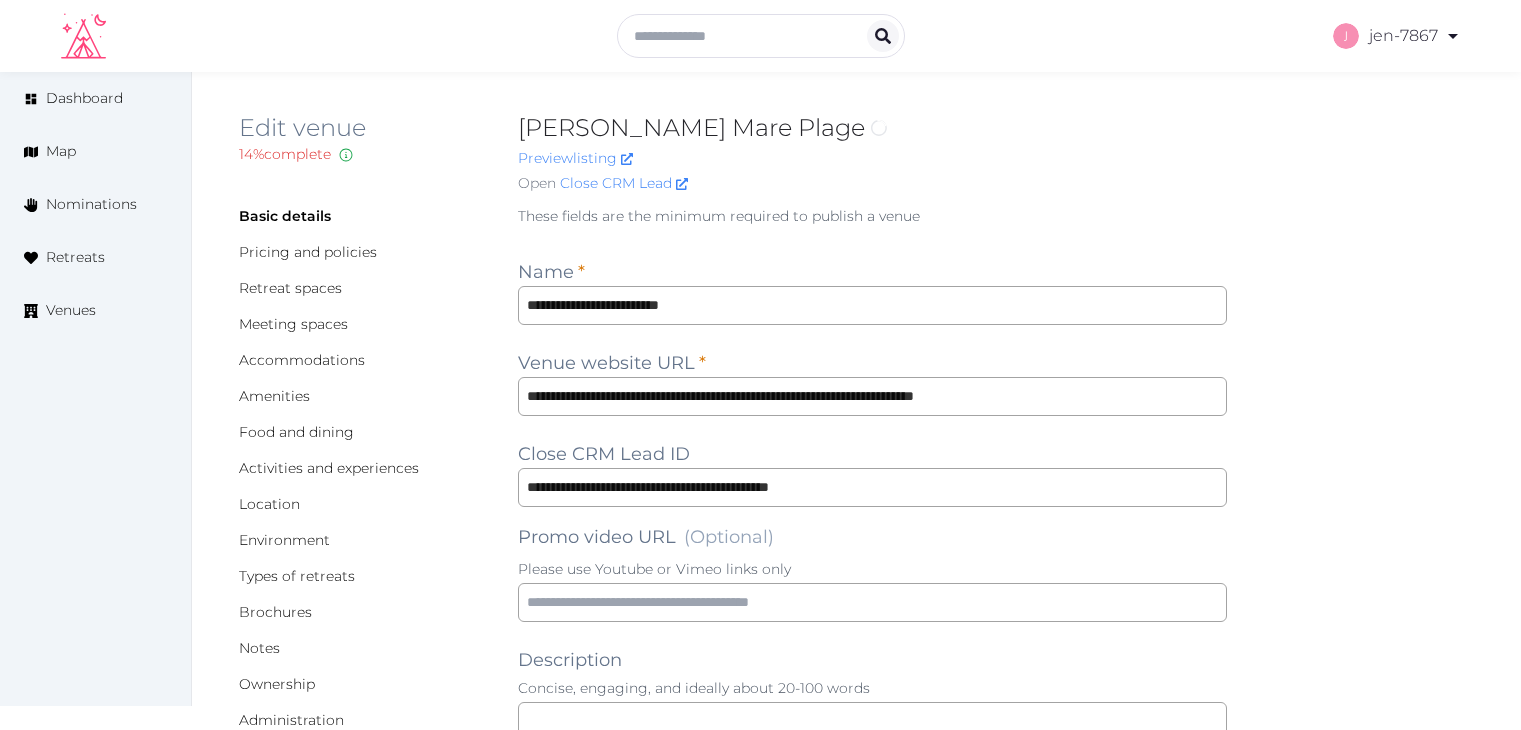 scroll, scrollTop: 0, scrollLeft: 0, axis: both 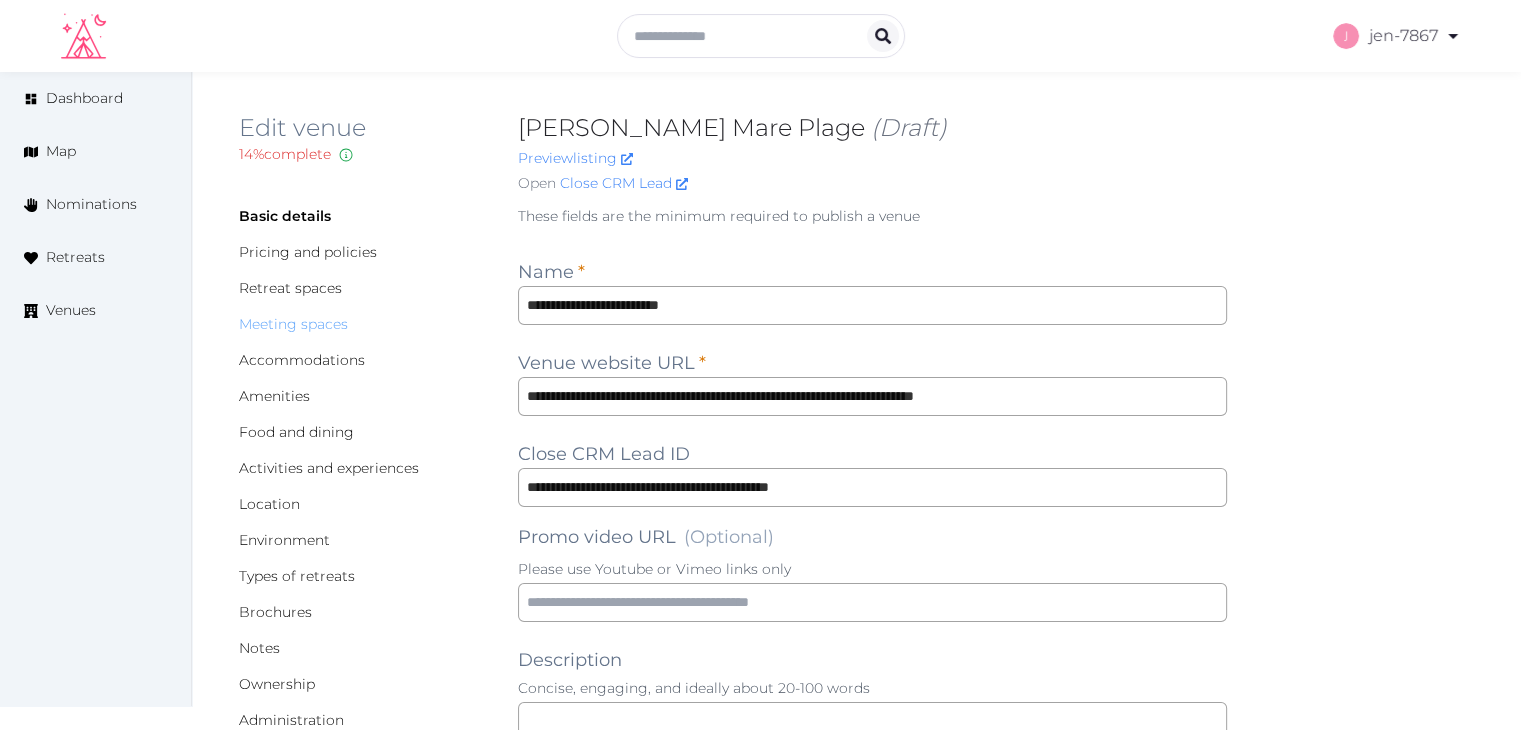 click on "Meeting spaces" at bounding box center (293, 324) 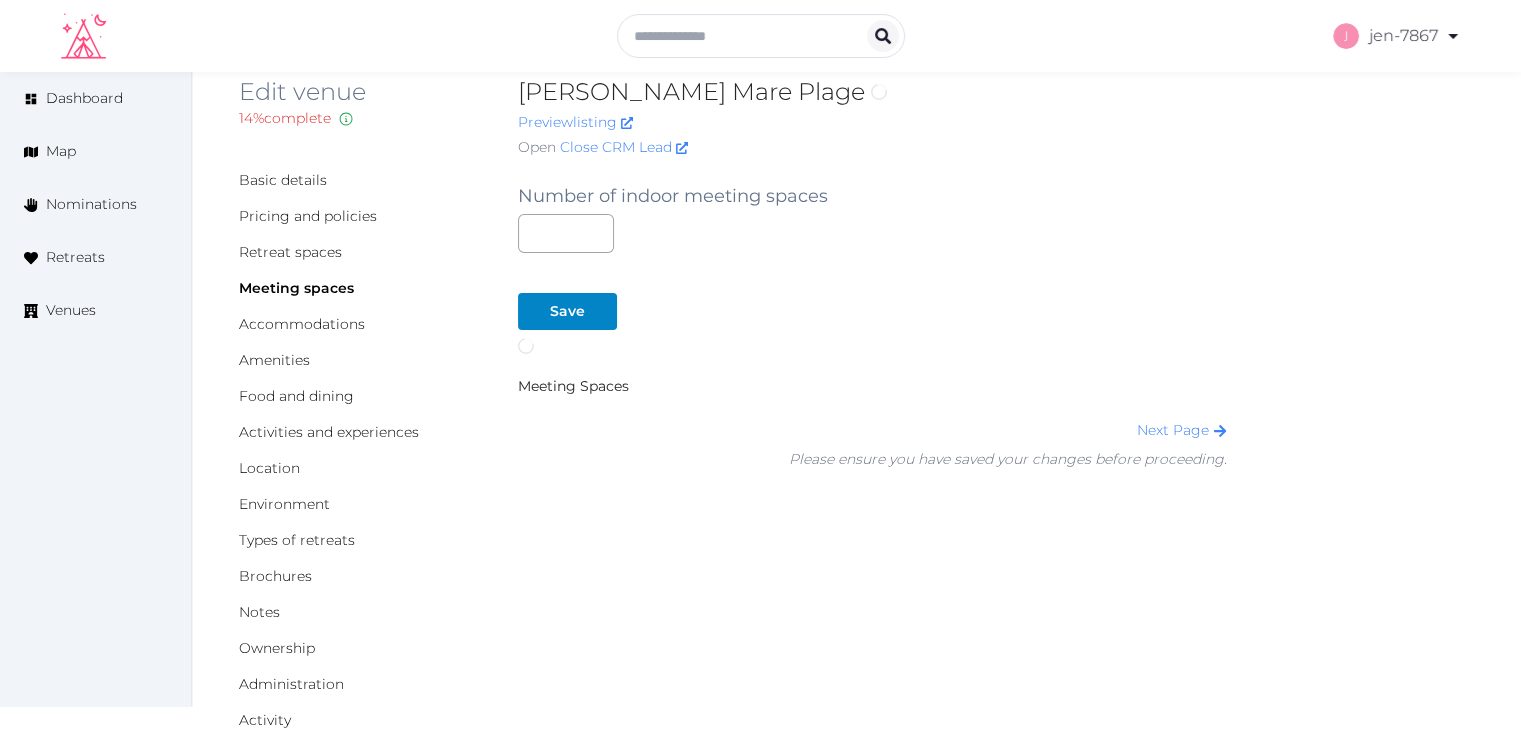 scroll, scrollTop: 84, scrollLeft: 0, axis: vertical 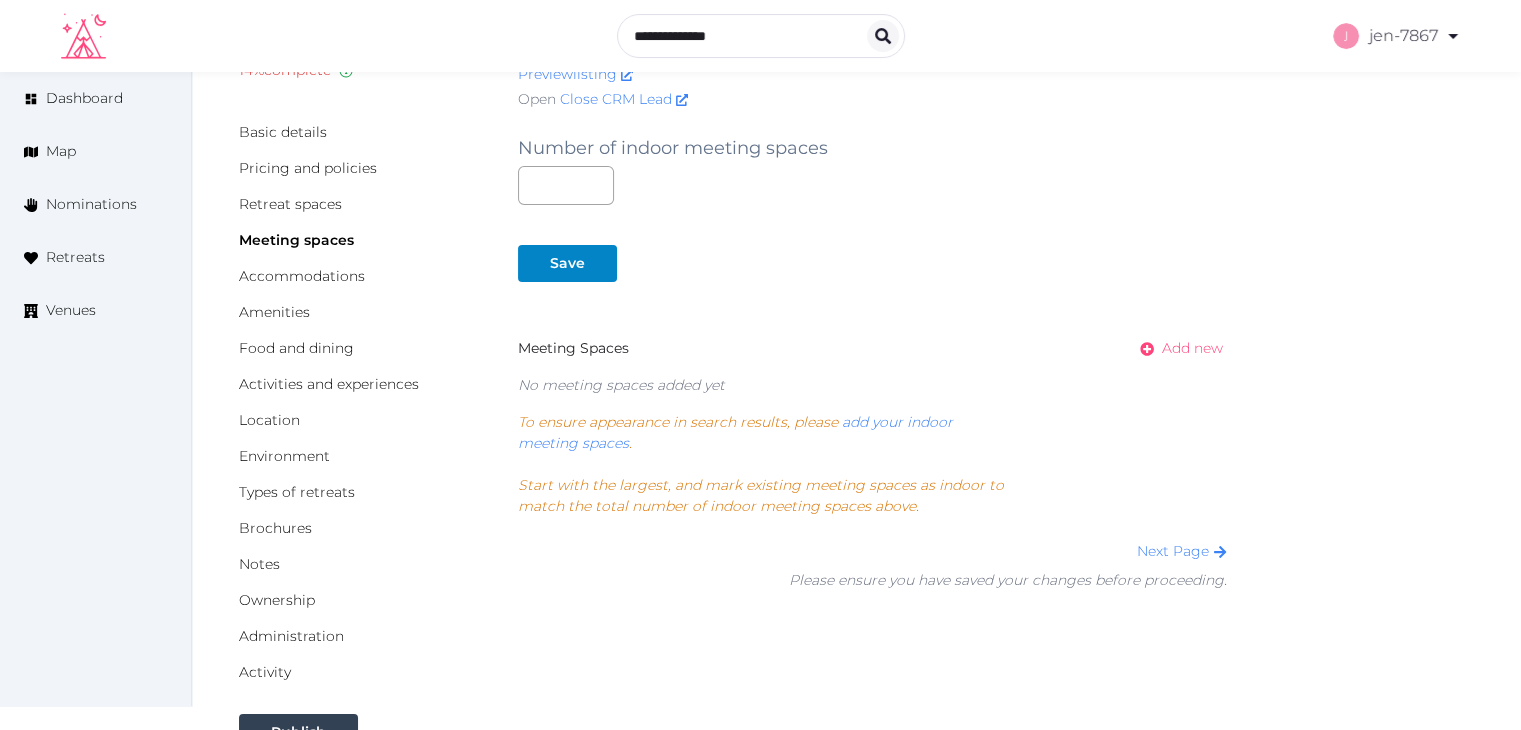 click on "Add new" at bounding box center [1192, 348] 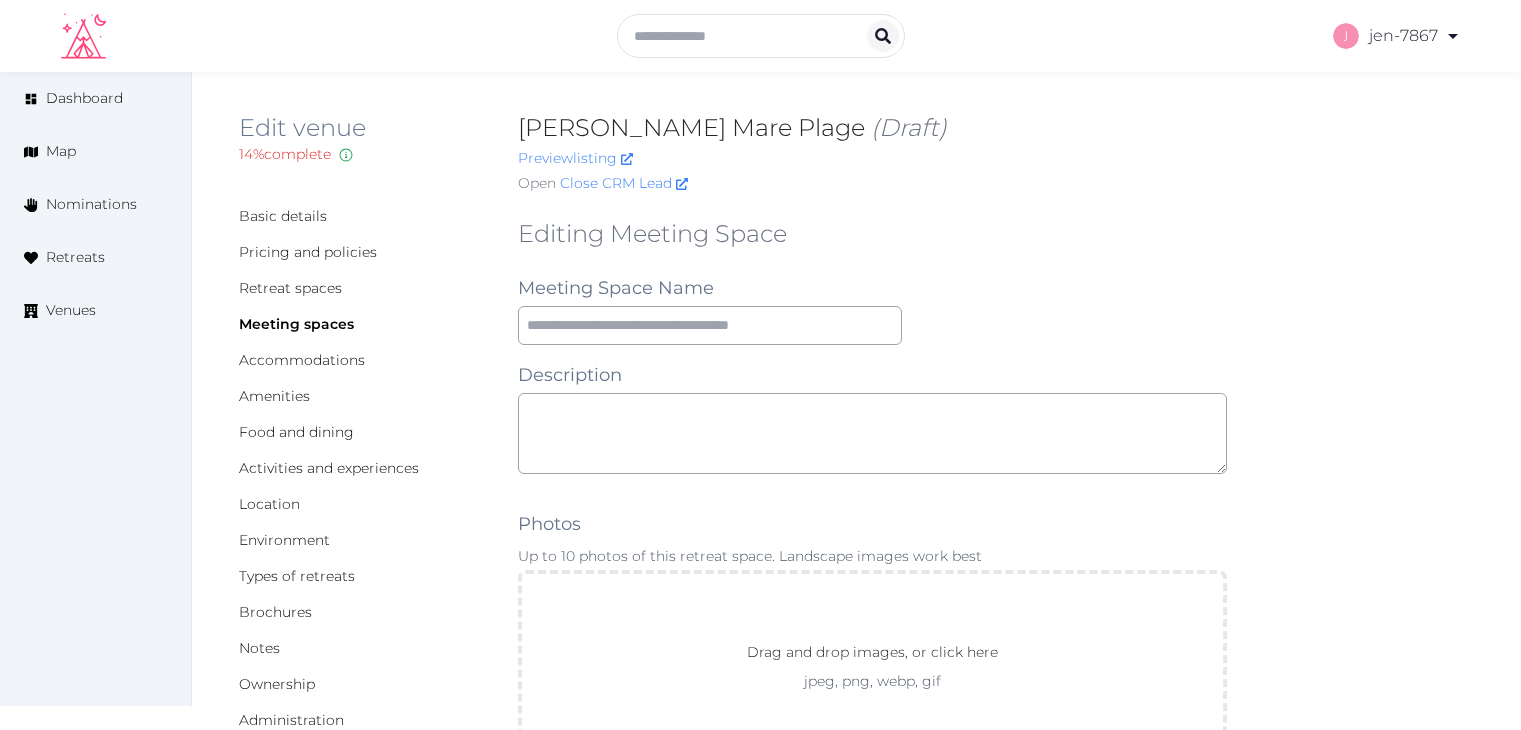 scroll, scrollTop: 0, scrollLeft: 0, axis: both 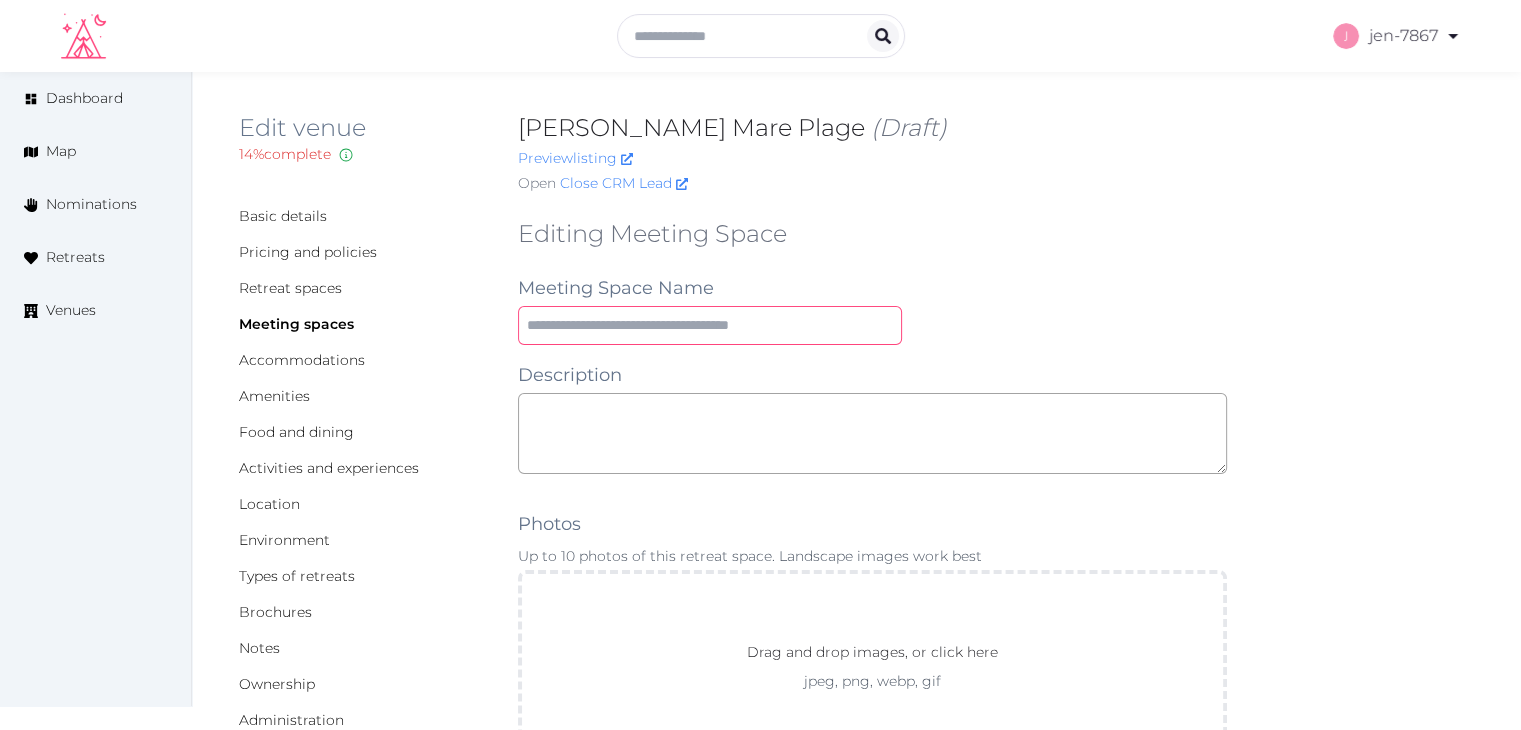 click at bounding box center [710, 325] 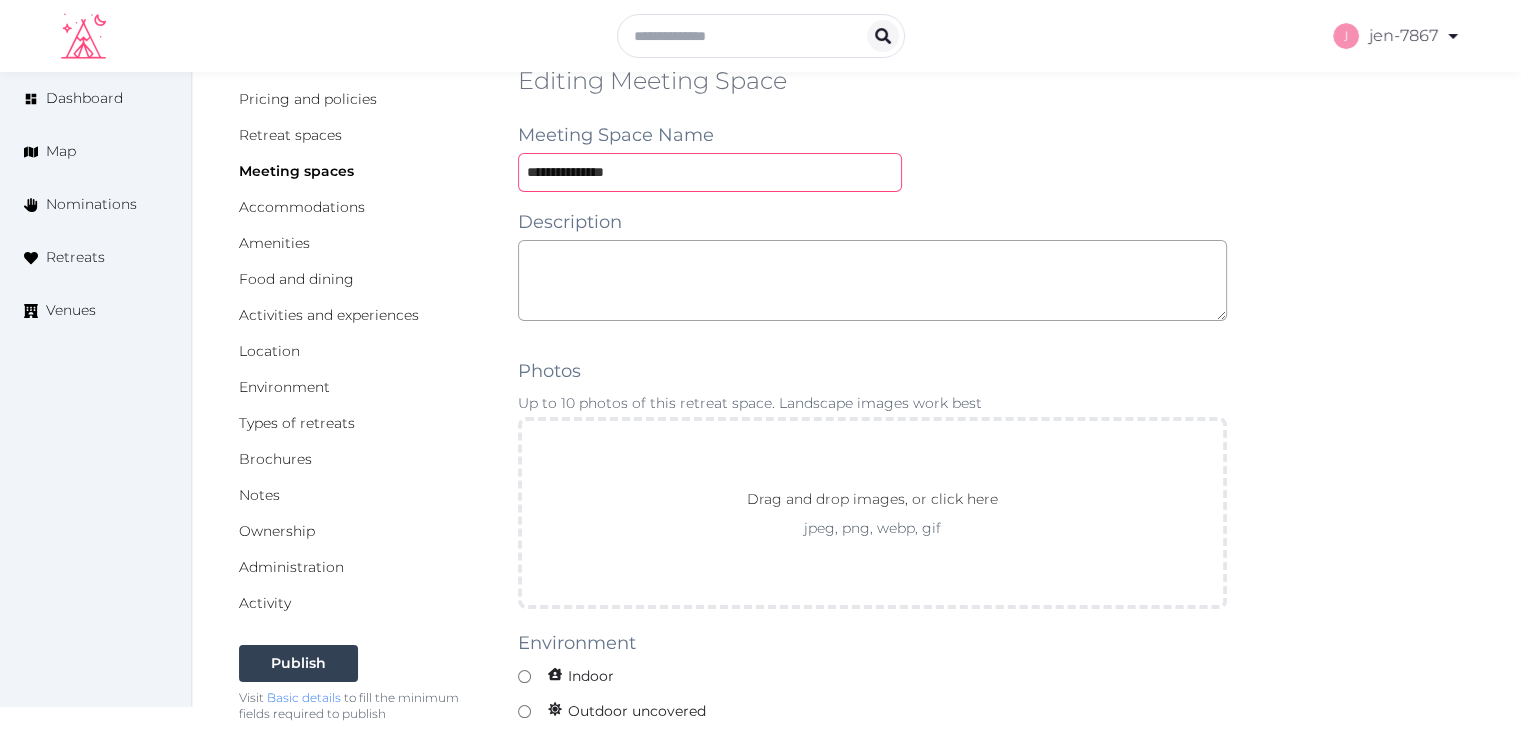 scroll, scrollTop: 400, scrollLeft: 0, axis: vertical 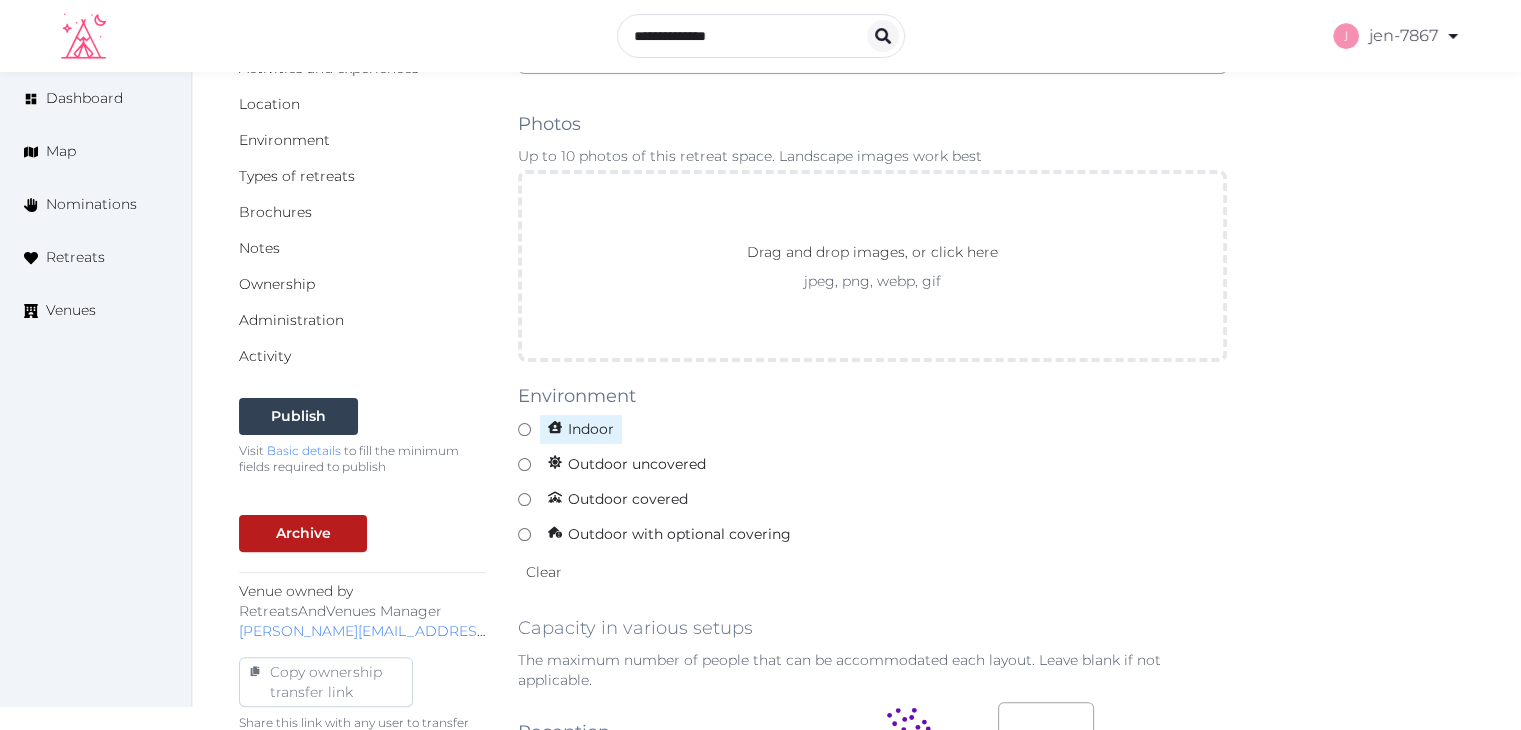 click on "Indoor" at bounding box center (581, 429) 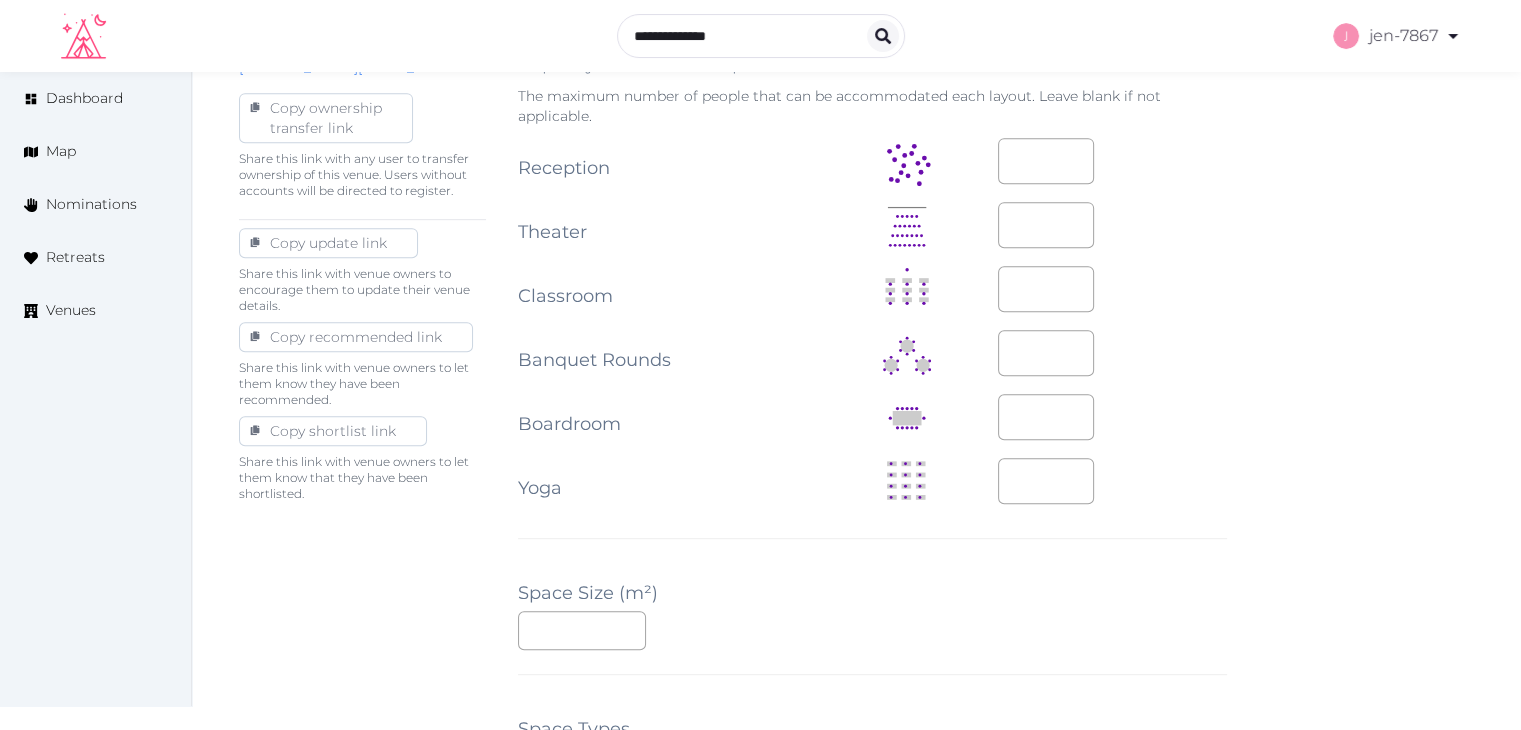 scroll, scrollTop: 1000, scrollLeft: 0, axis: vertical 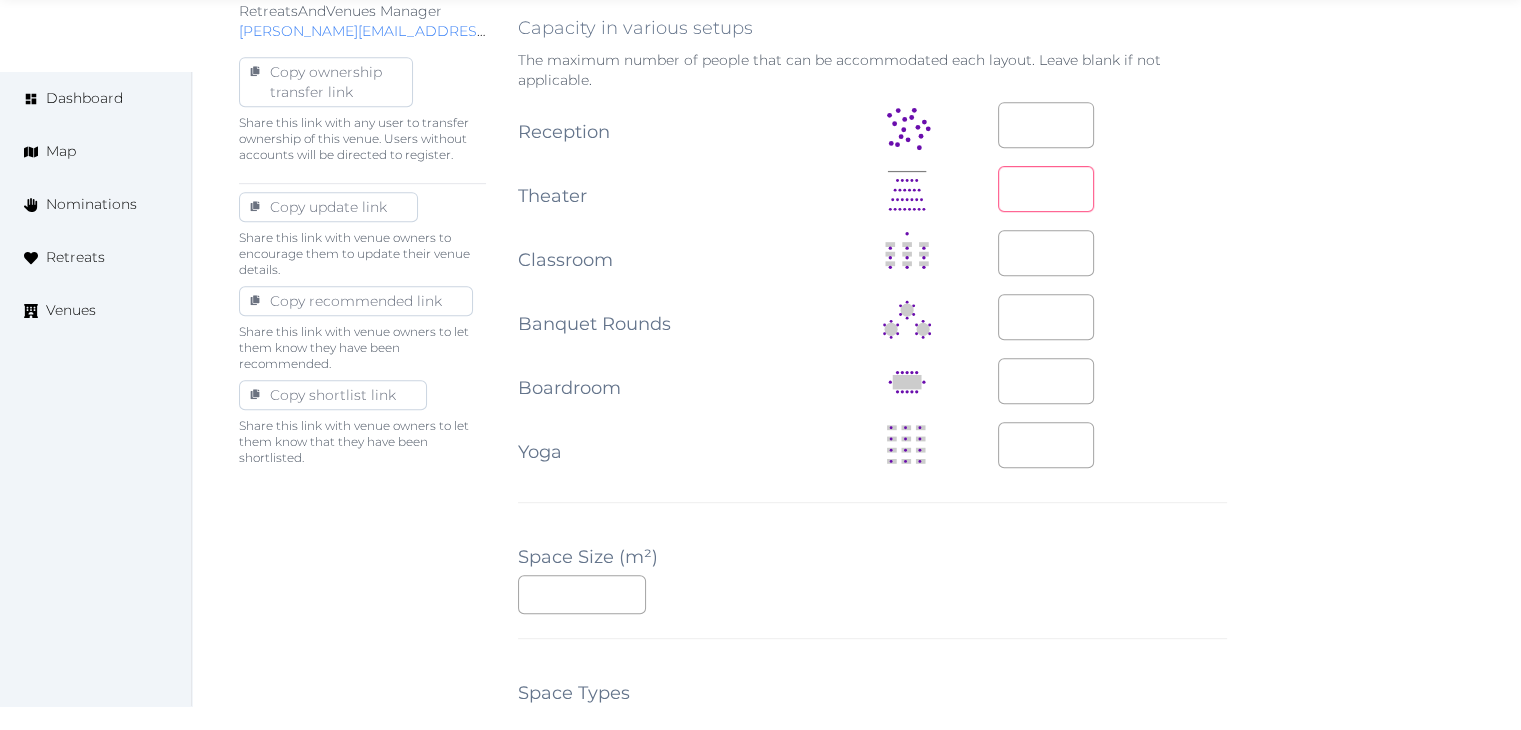 click at bounding box center [1046, 189] 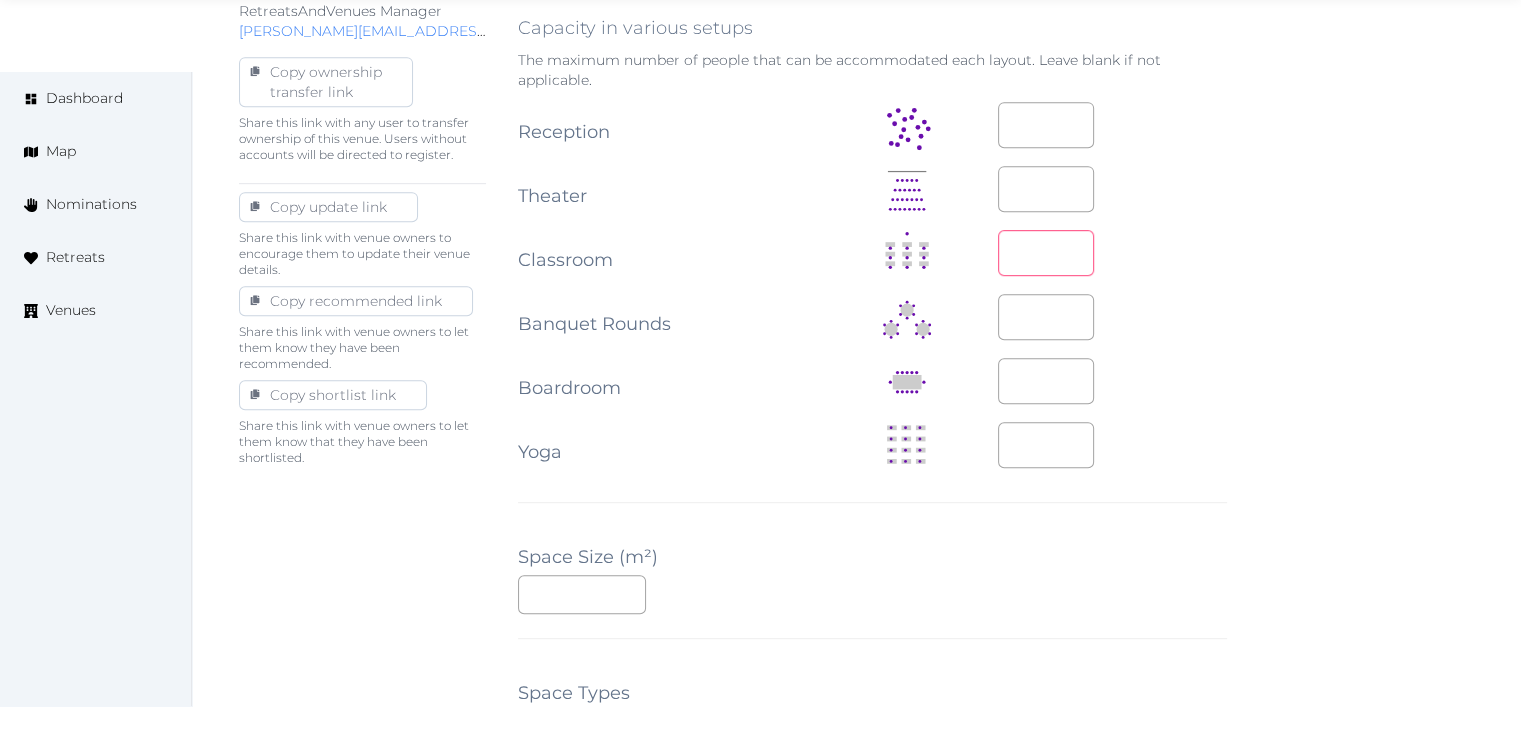 click at bounding box center (1046, 253) 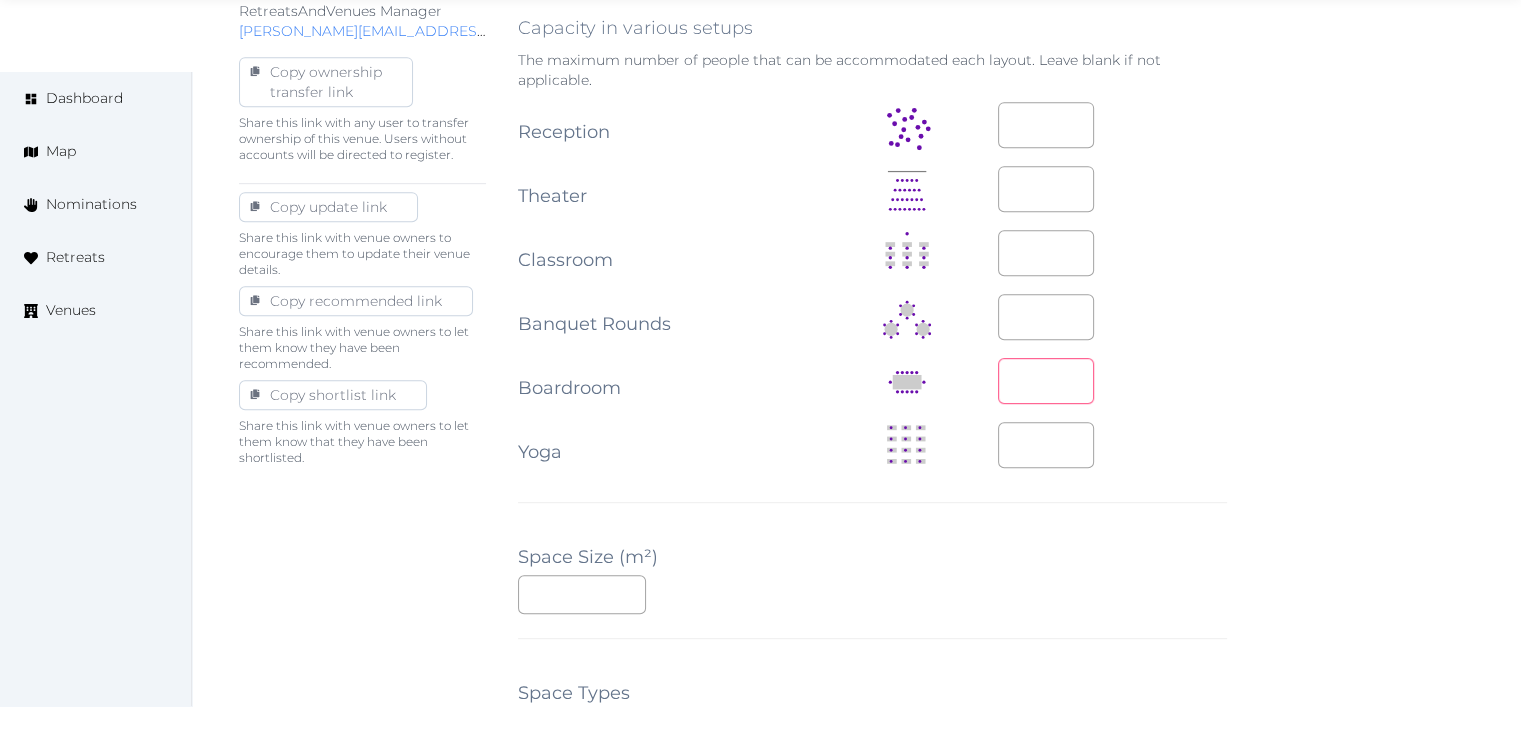 click at bounding box center (1046, 381) 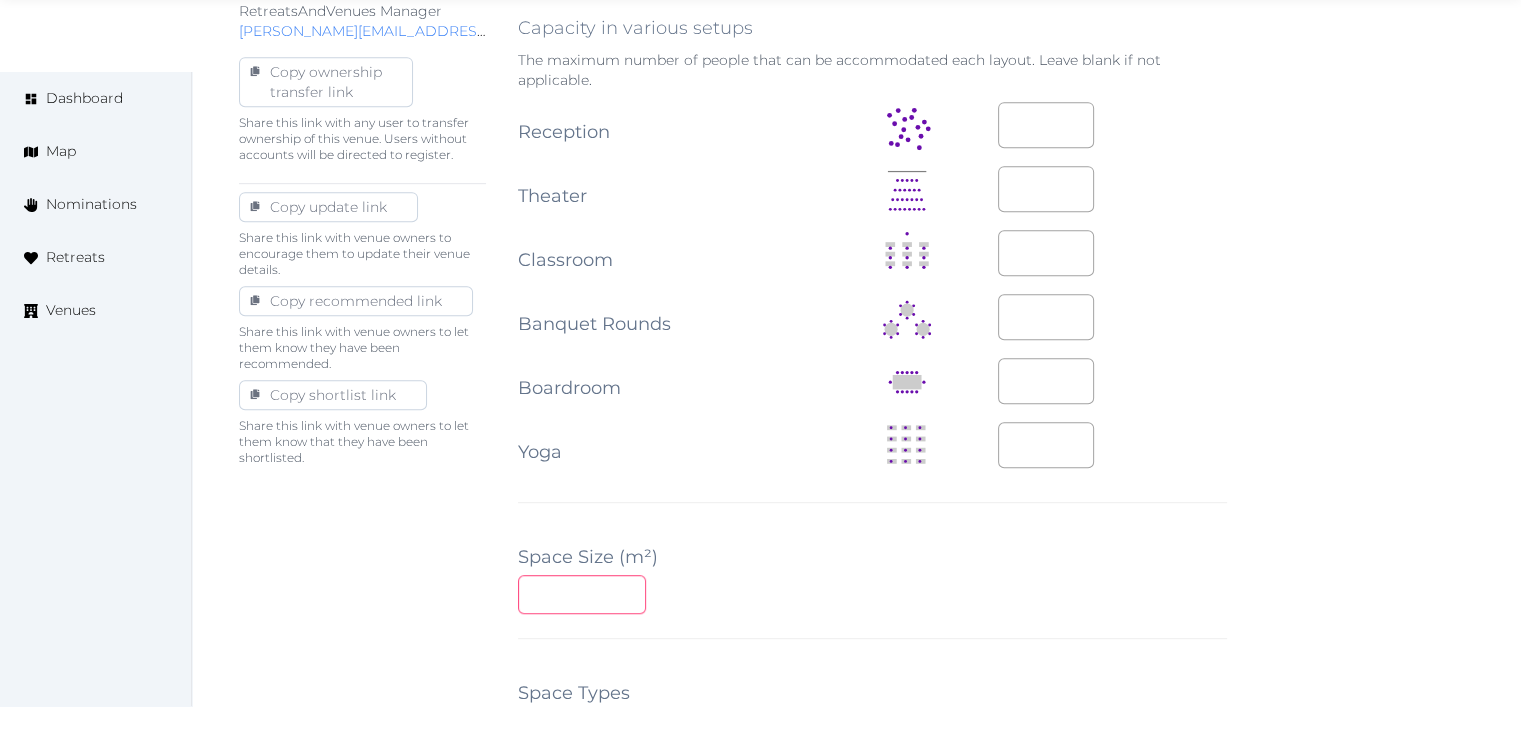click at bounding box center [582, 594] 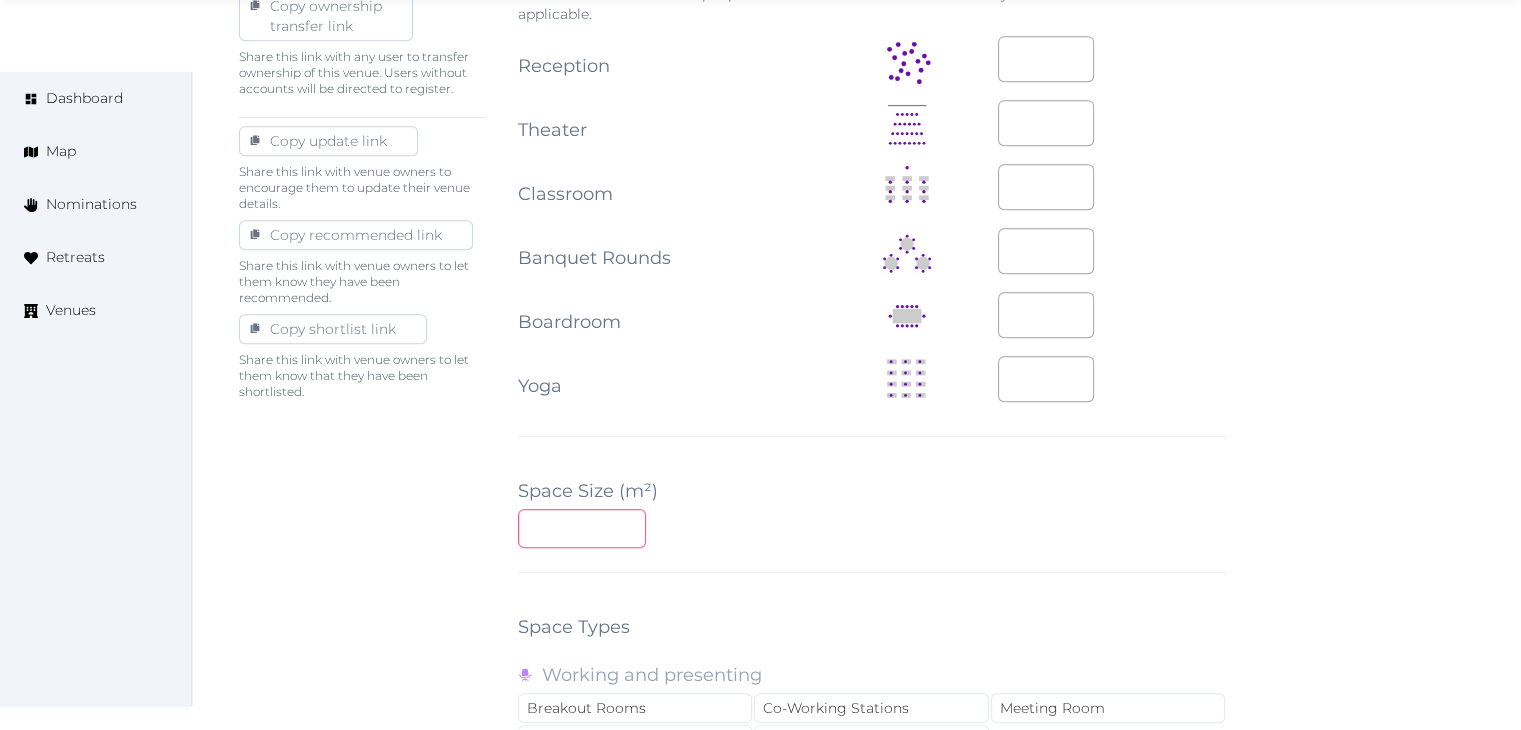 scroll, scrollTop: 1600, scrollLeft: 0, axis: vertical 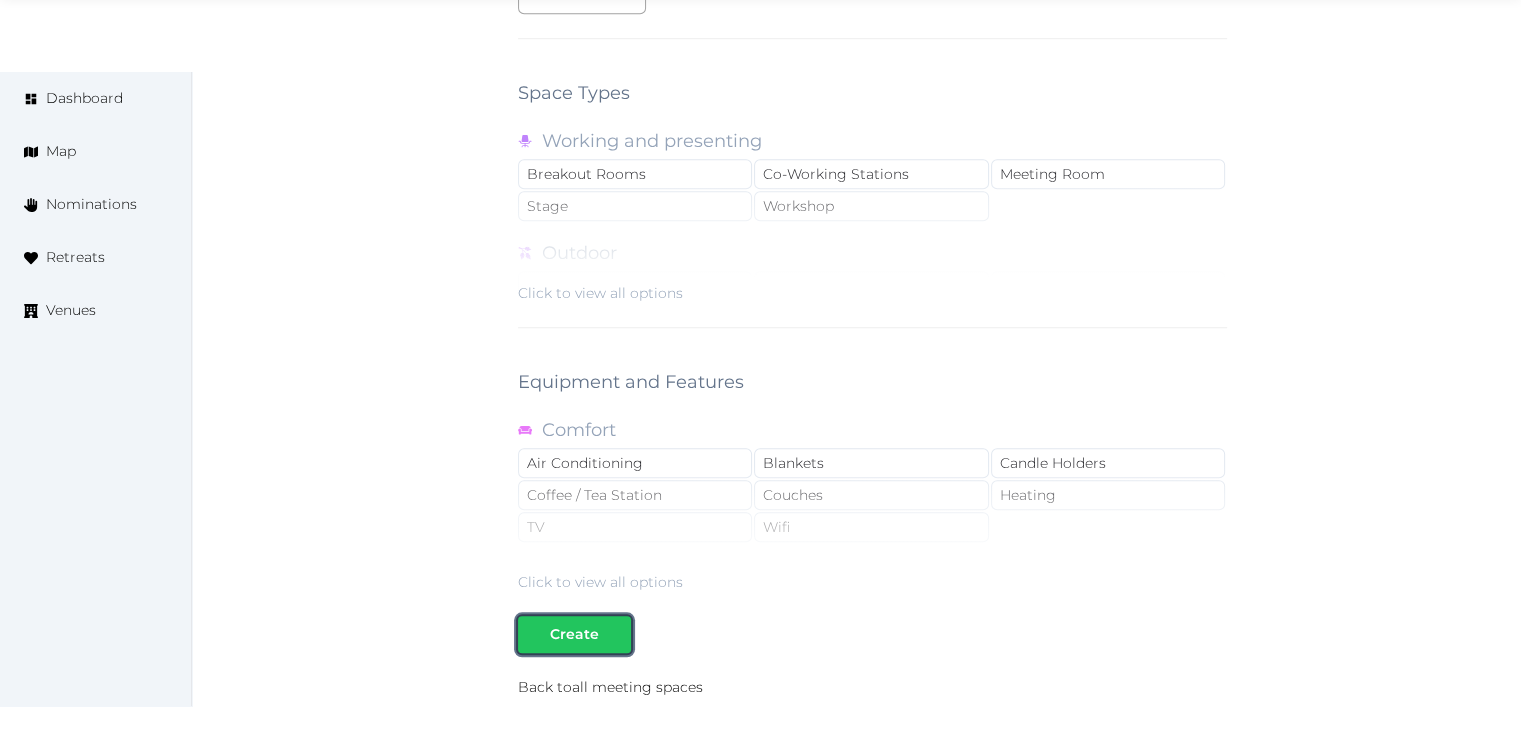 click on "Create" at bounding box center [574, 634] 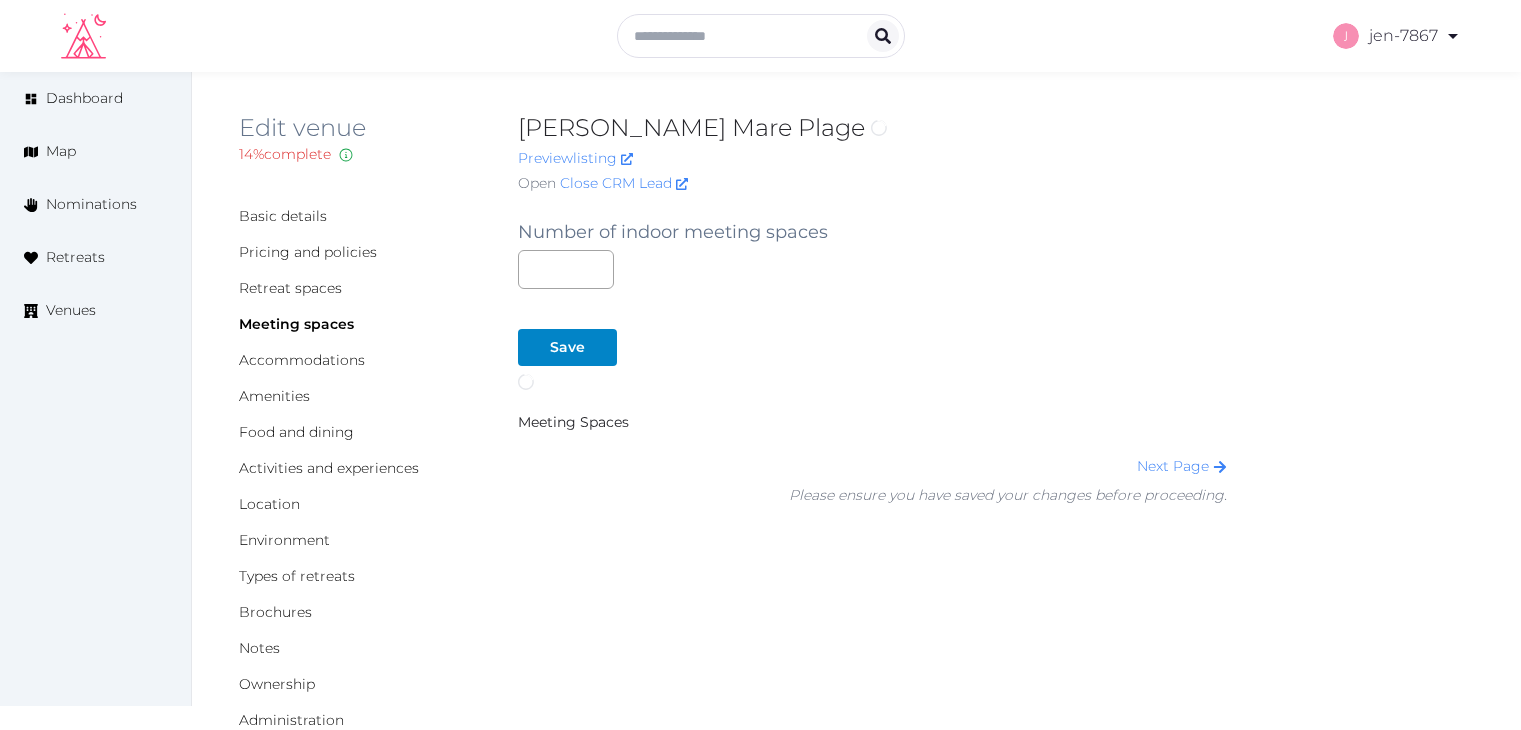 scroll, scrollTop: 0, scrollLeft: 0, axis: both 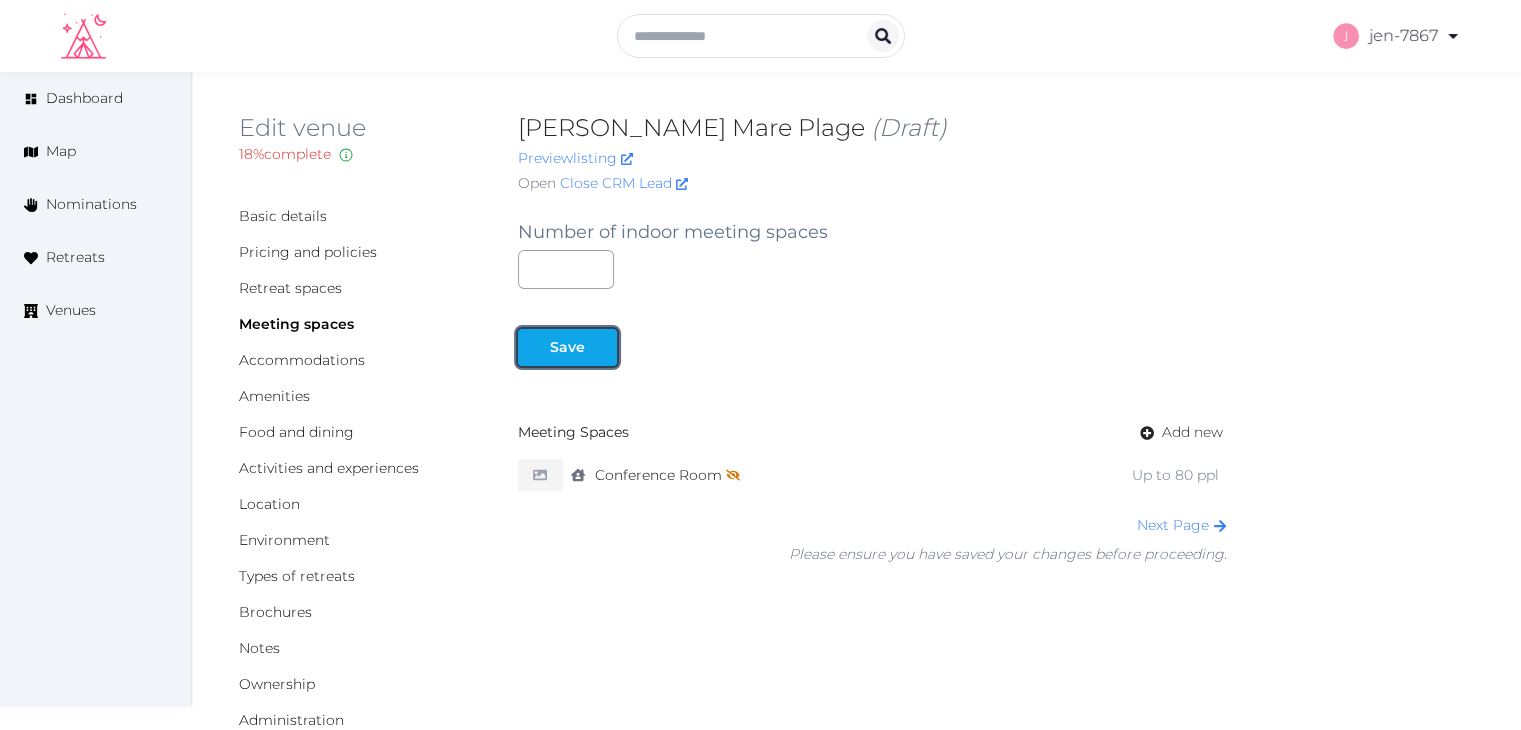 click on "Save" at bounding box center (567, 347) 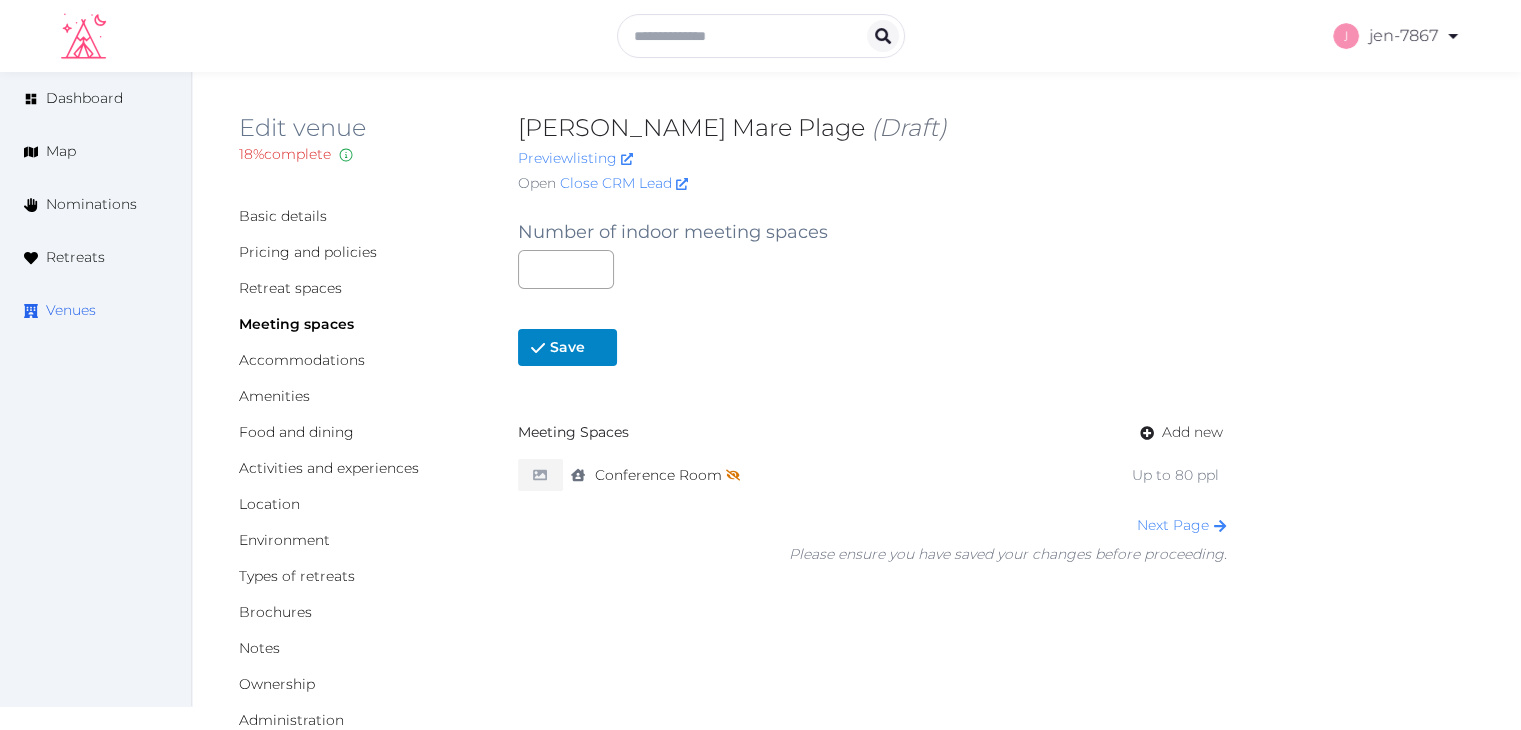 click on "Venues" at bounding box center [71, 310] 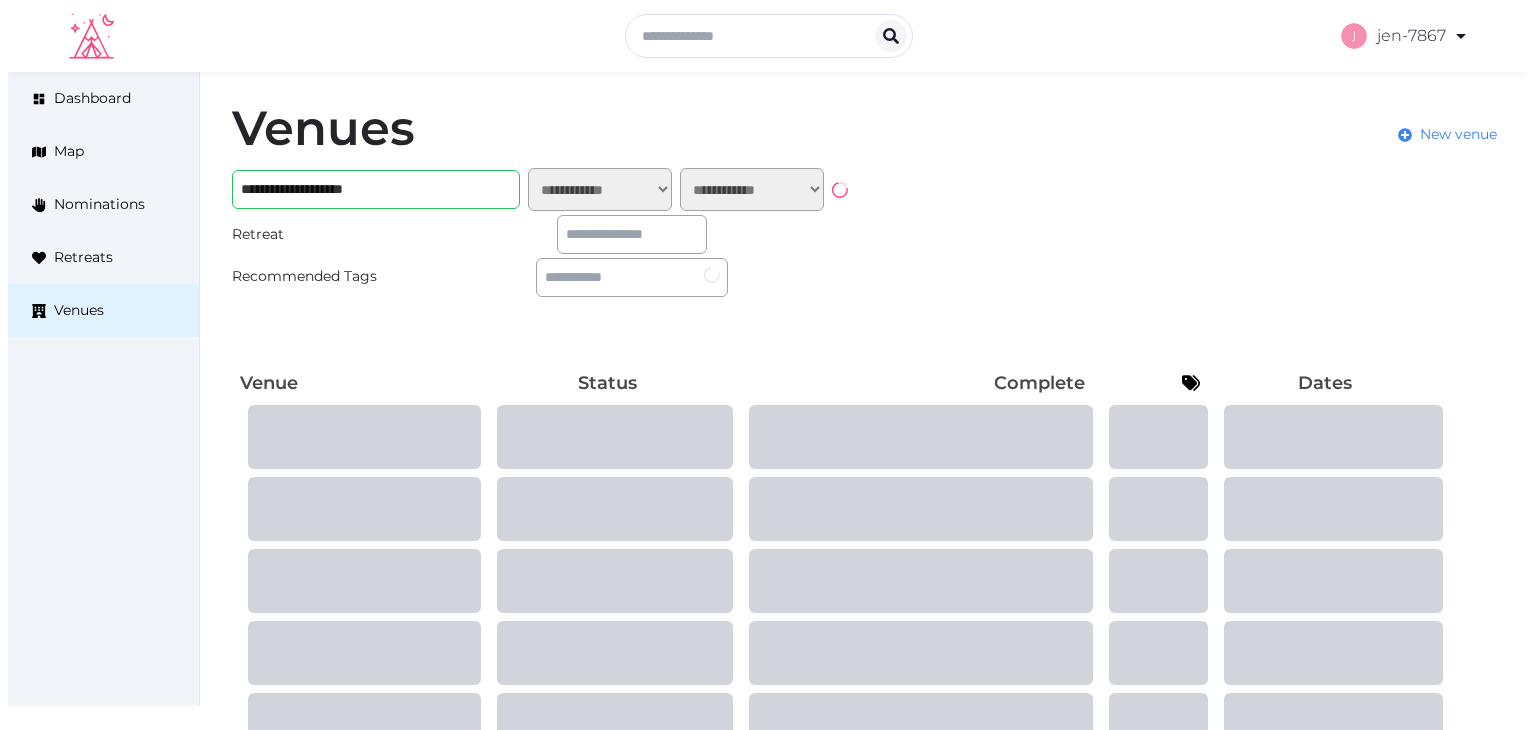 scroll, scrollTop: 0, scrollLeft: 0, axis: both 